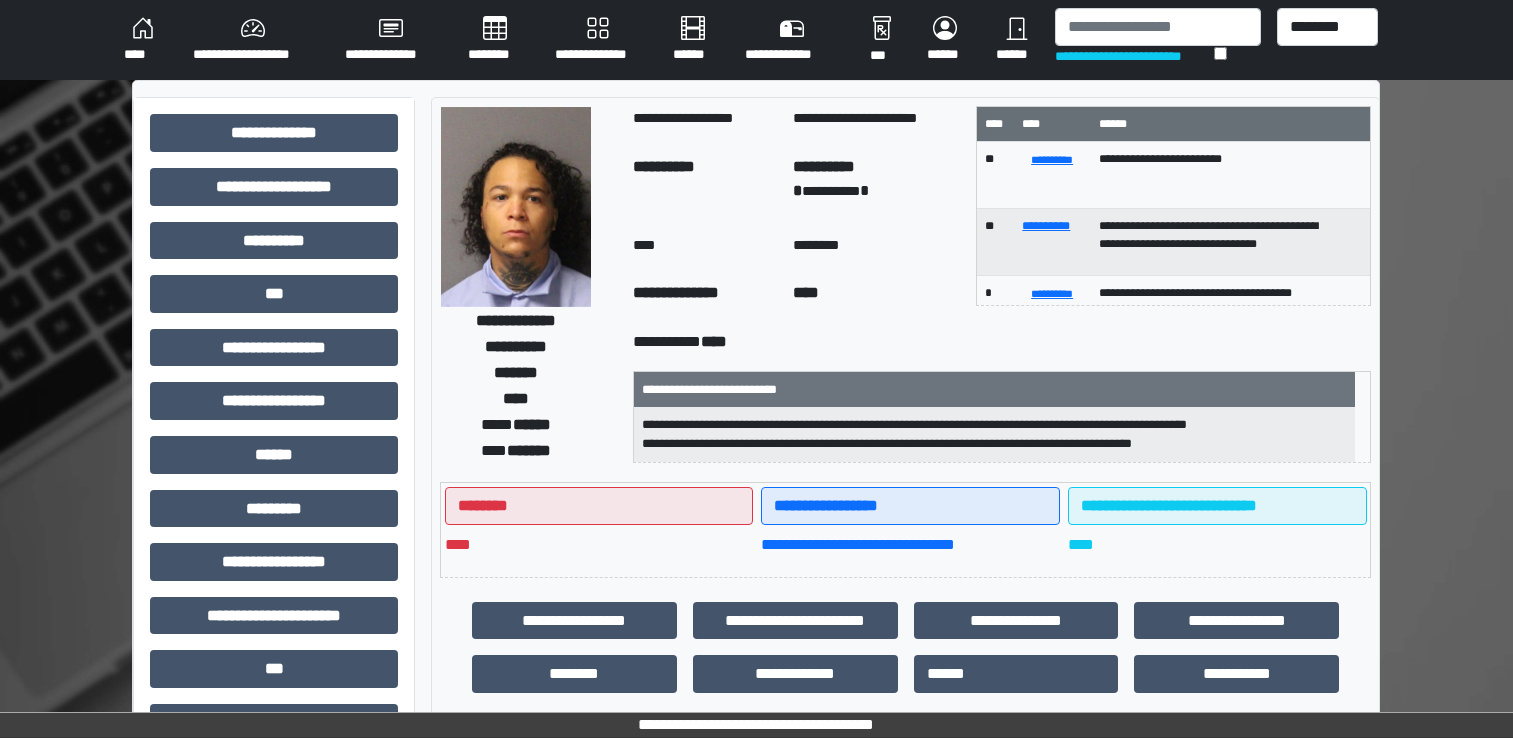 scroll, scrollTop: 0, scrollLeft: 0, axis: both 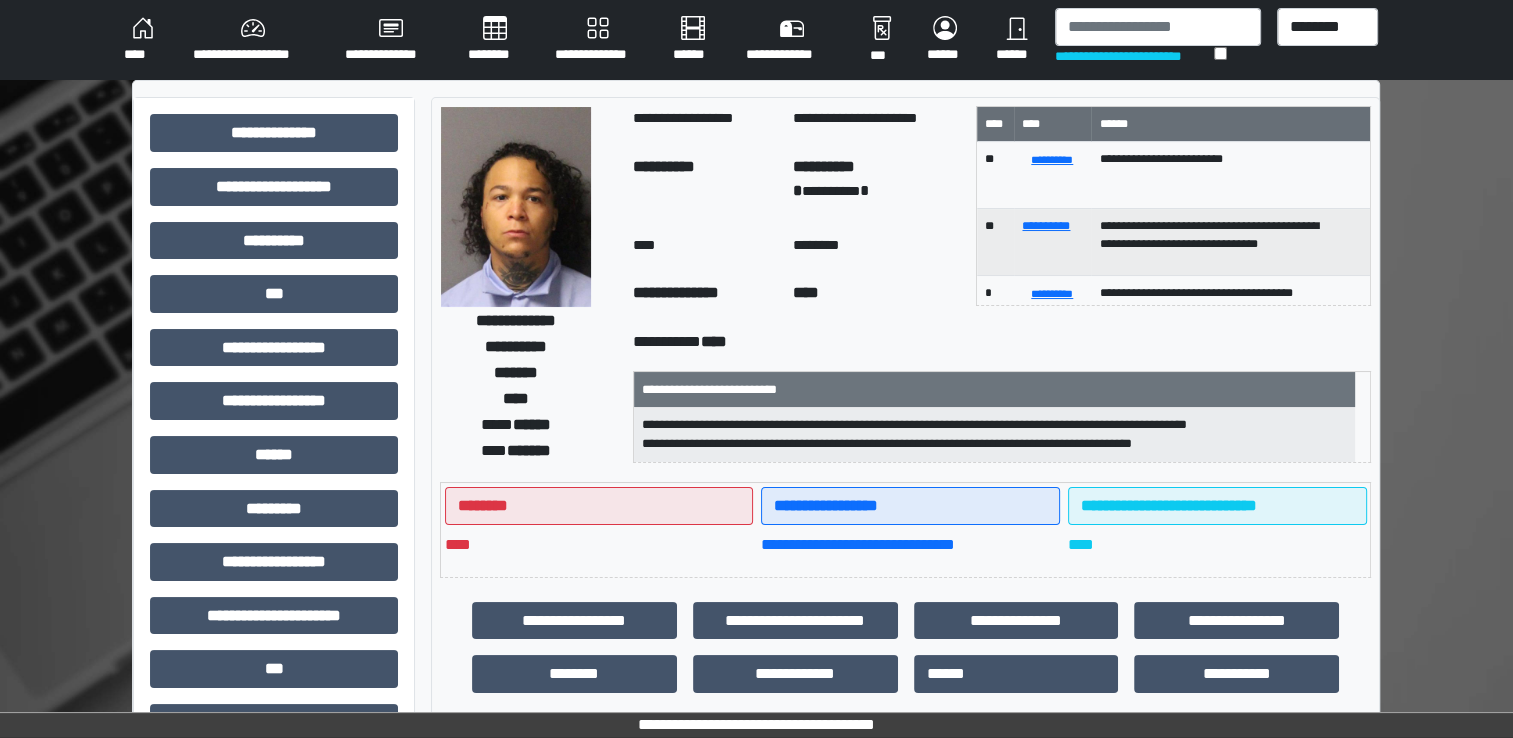 click at bounding box center [1158, 27] 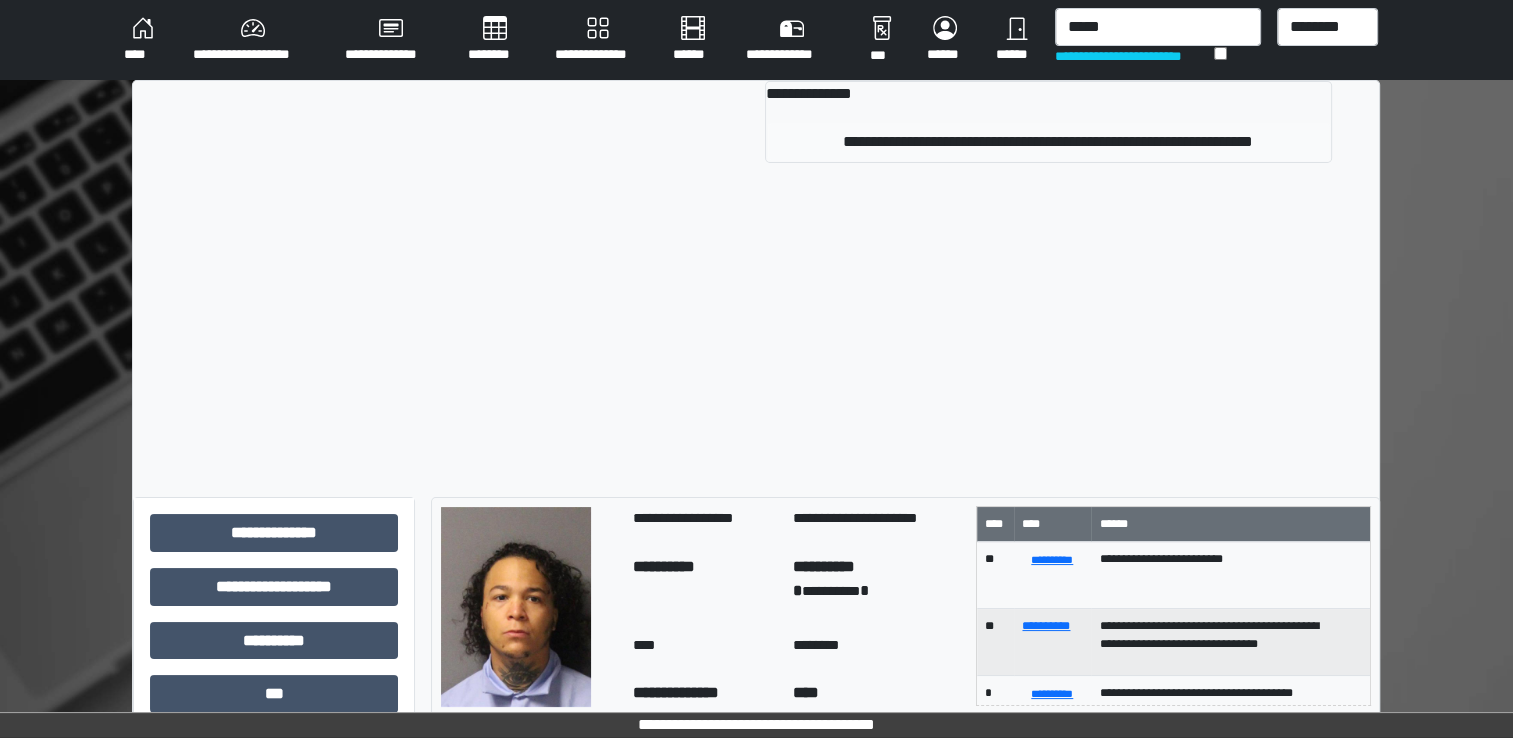 type on "*****" 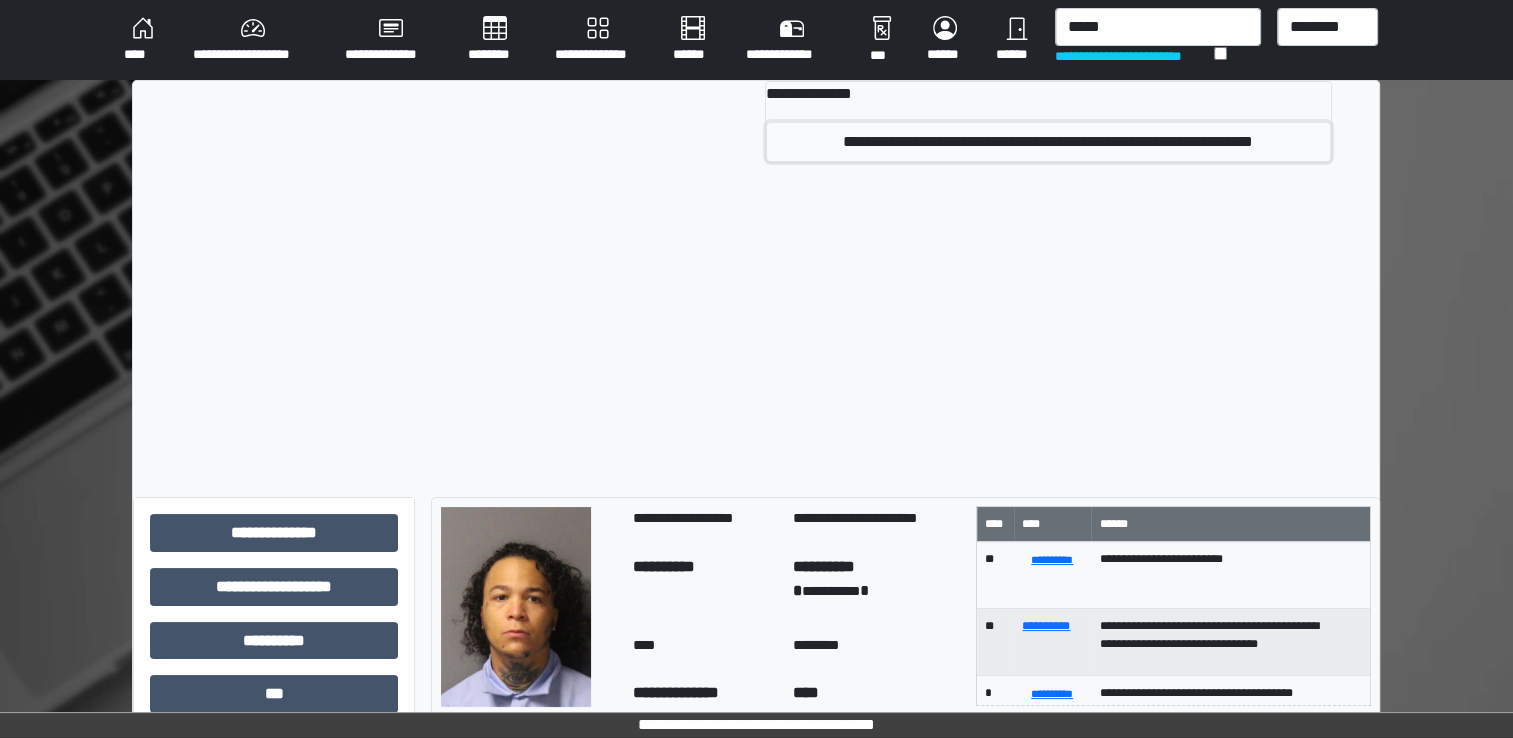 click on "**********" at bounding box center (1048, 142) 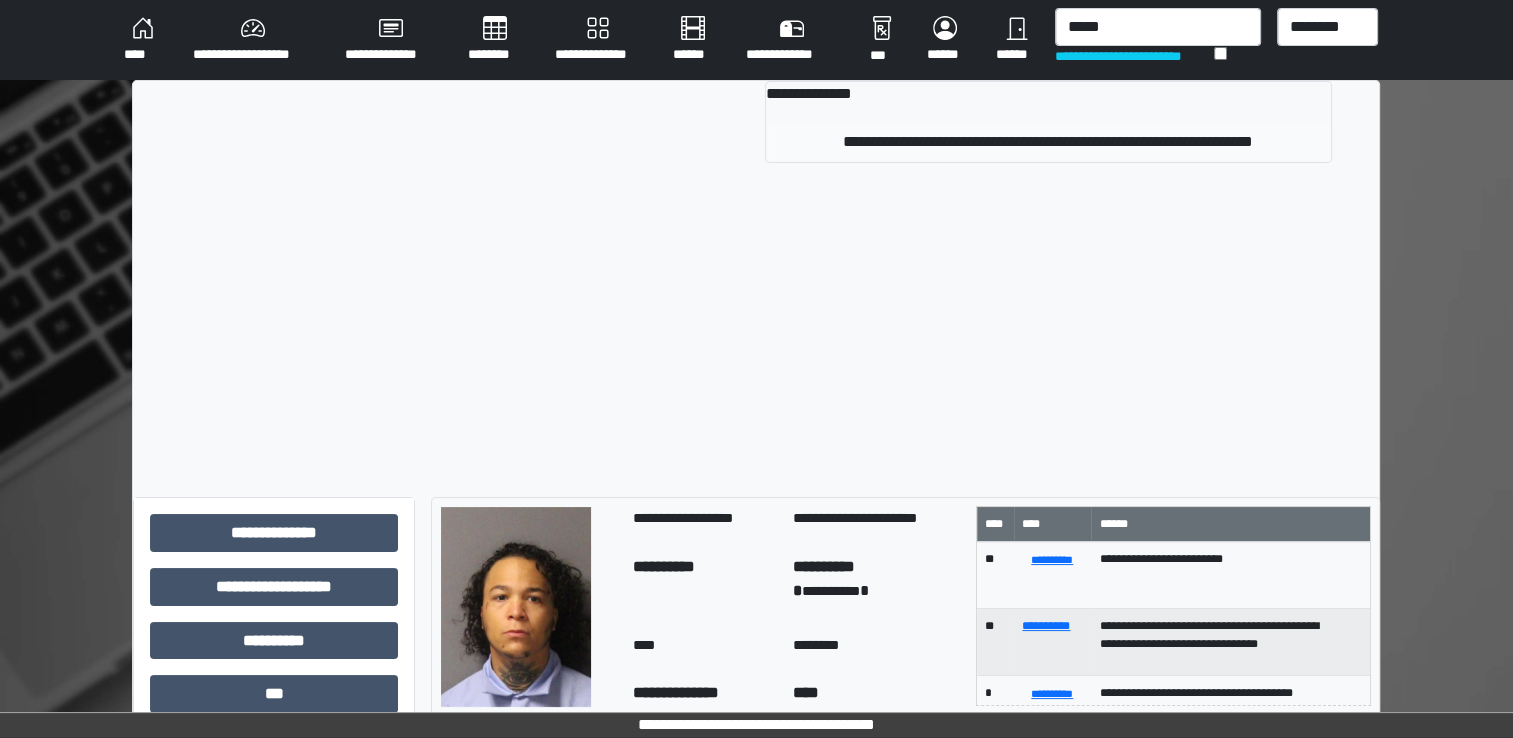 type 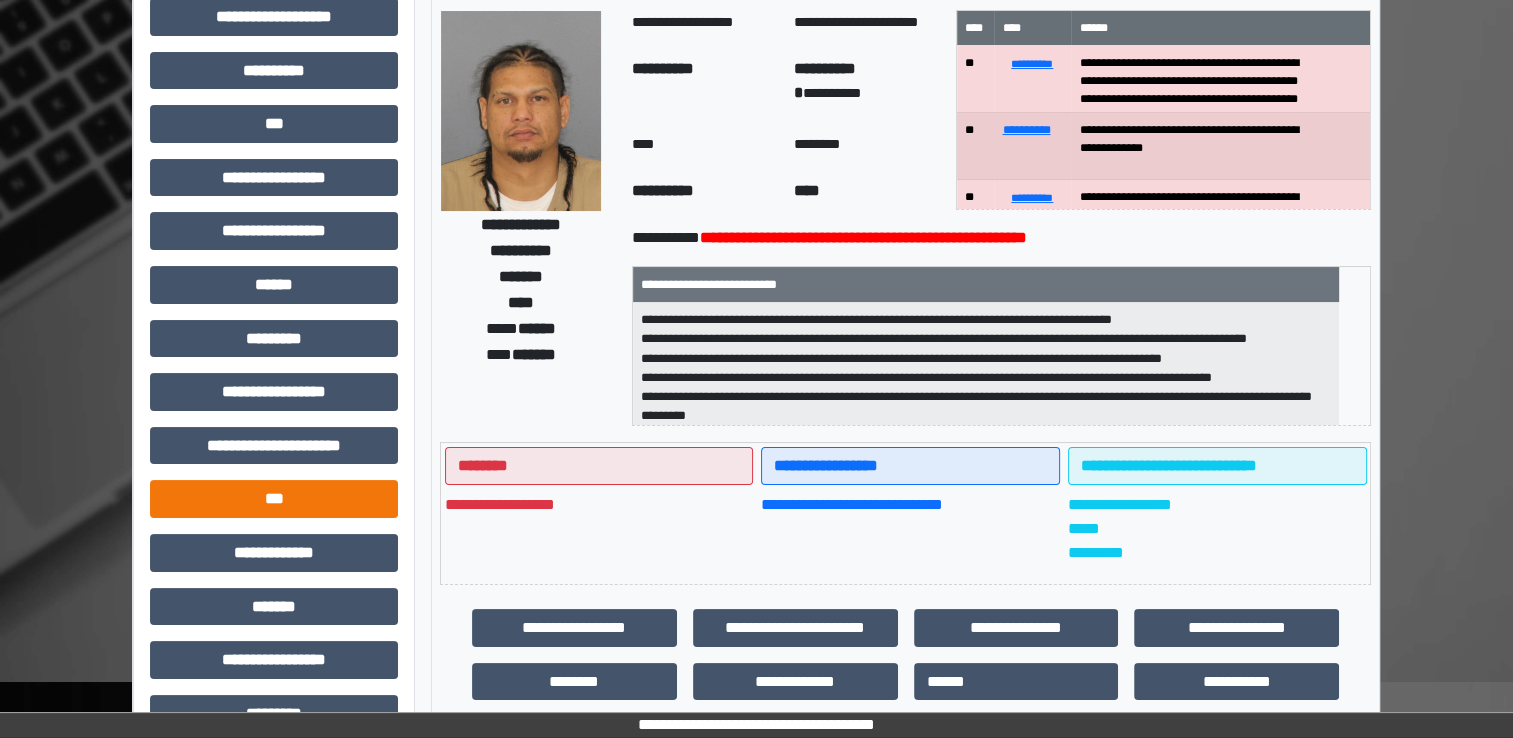 scroll, scrollTop: 228, scrollLeft: 0, axis: vertical 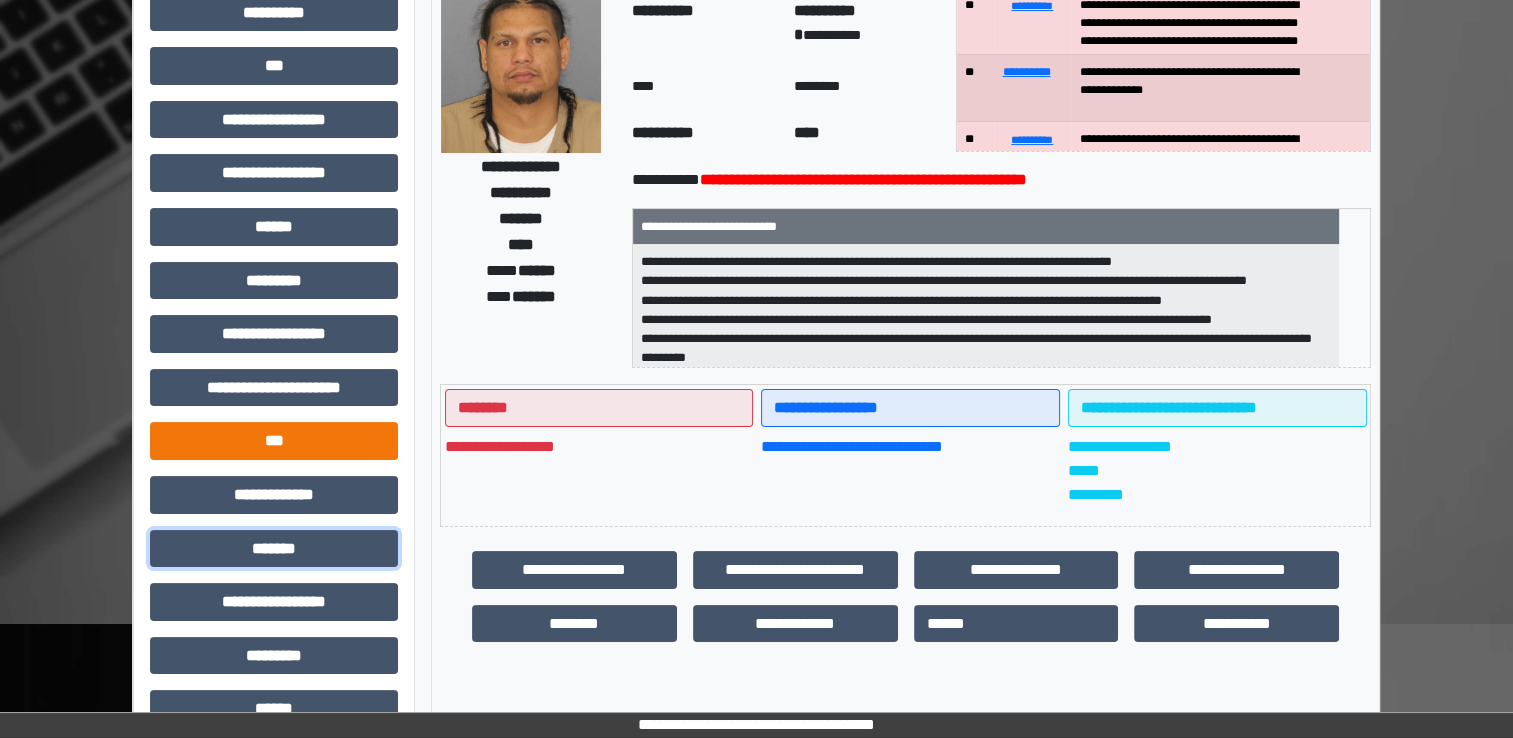 click on "*******" at bounding box center (274, 549) 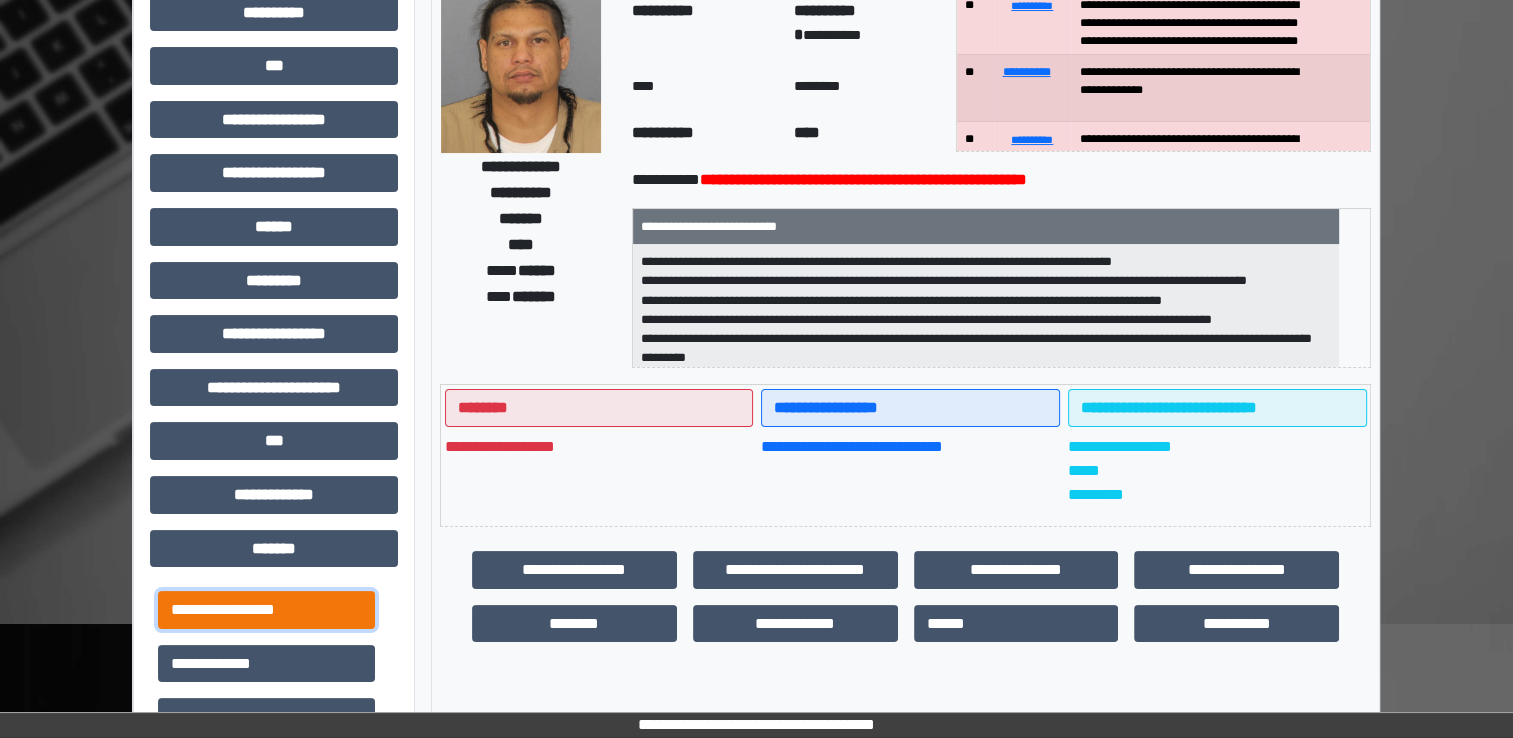 click on "**********" at bounding box center (266, 610) 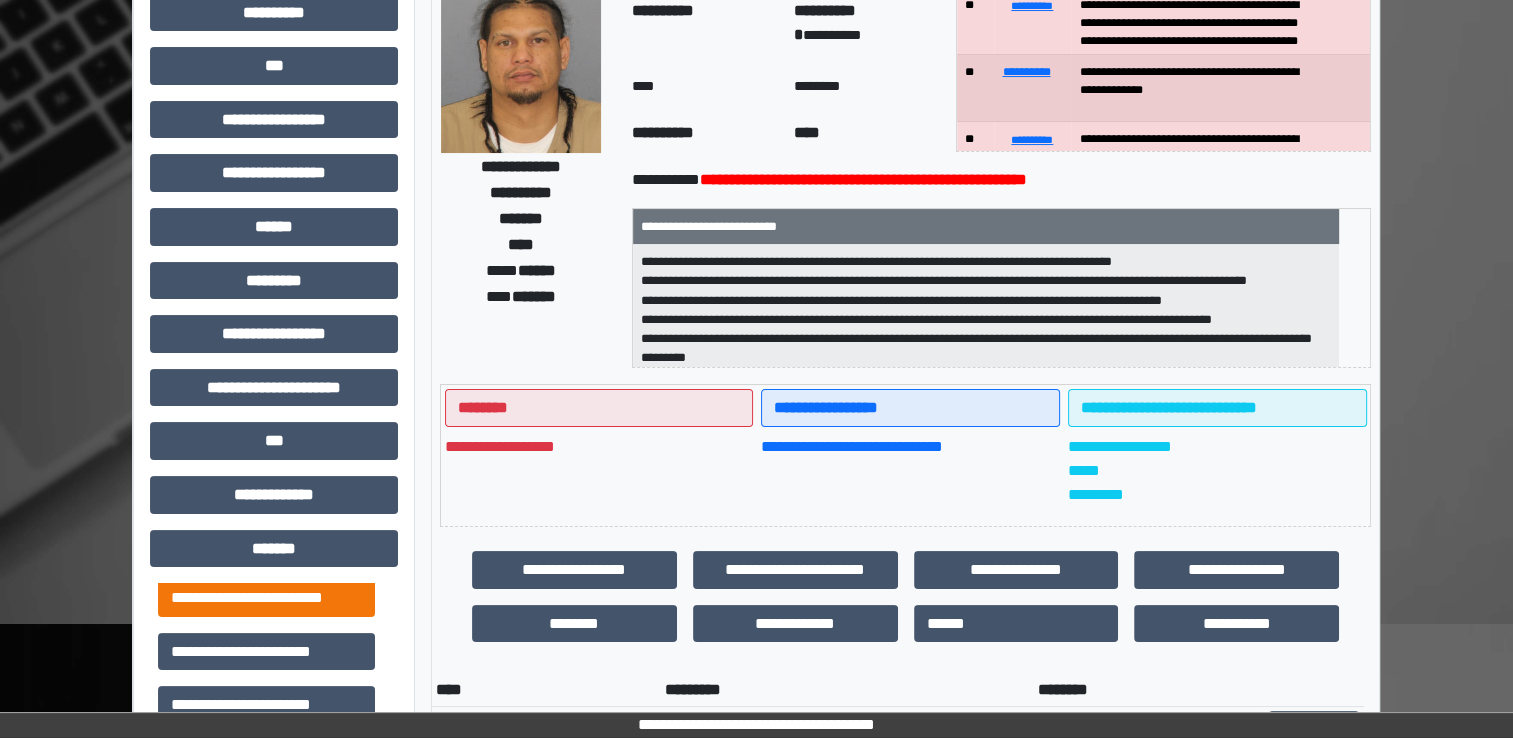 scroll, scrollTop: 400, scrollLeft: 0, axis: vertical 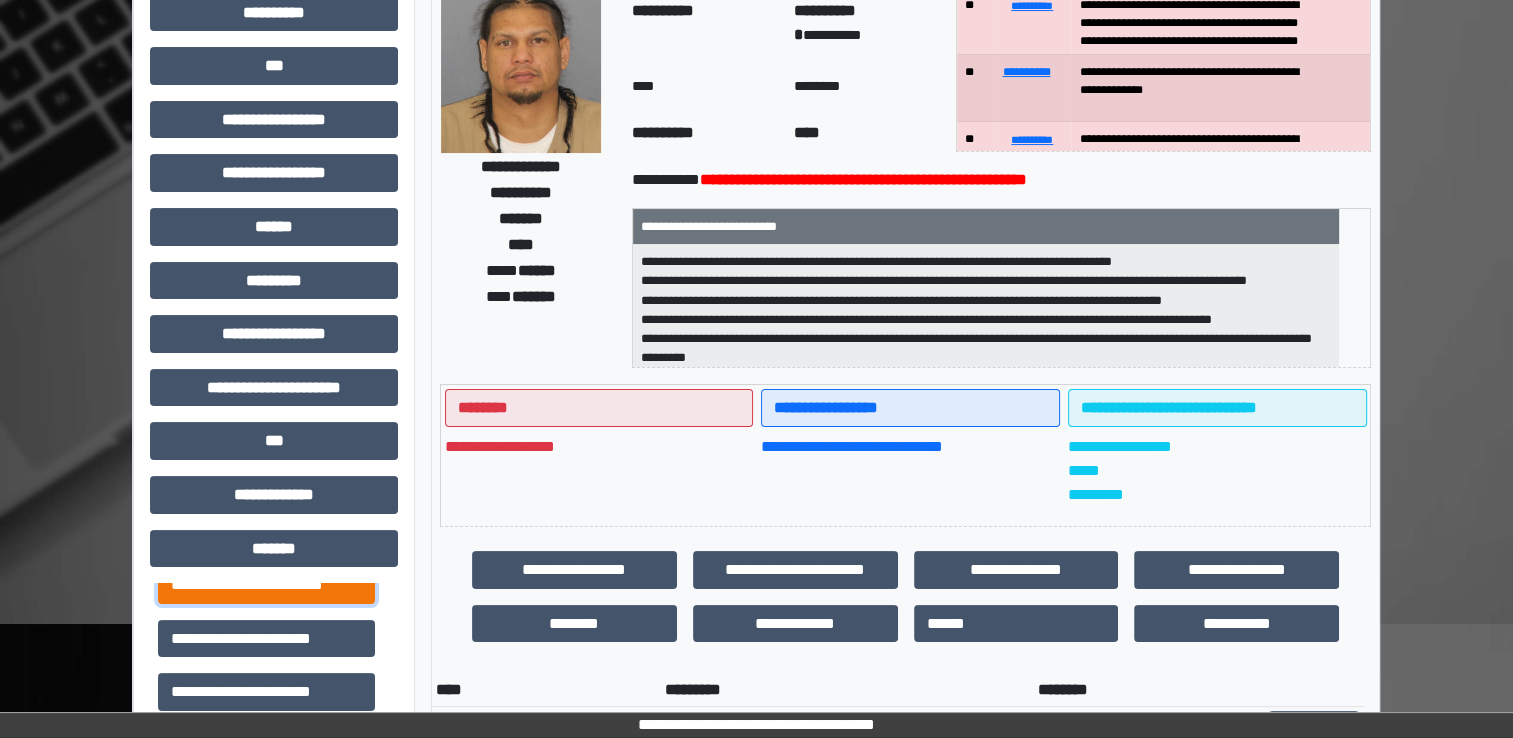click on "**********" at bounding box center [266, 585] 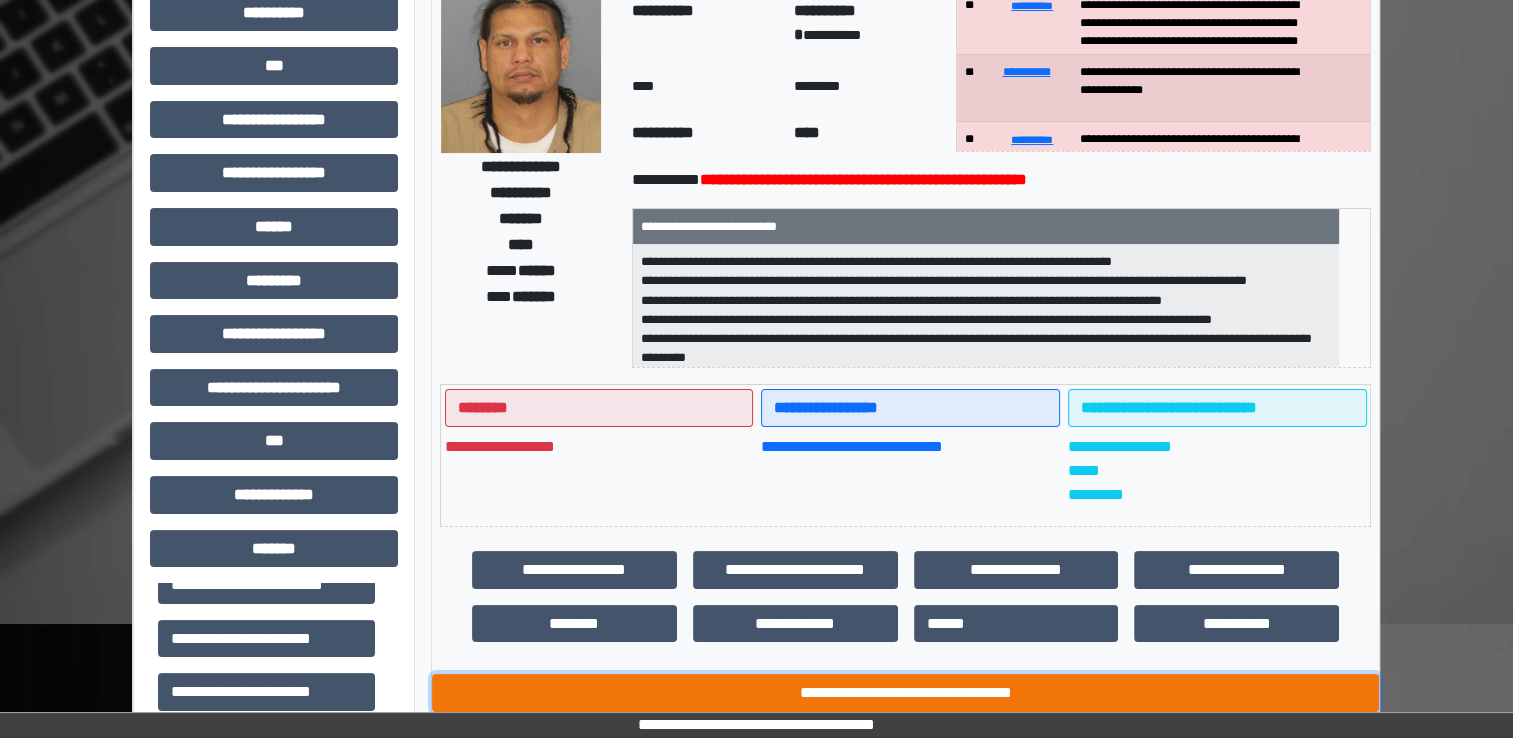 click on "**********" at bounding box center [905, 693] 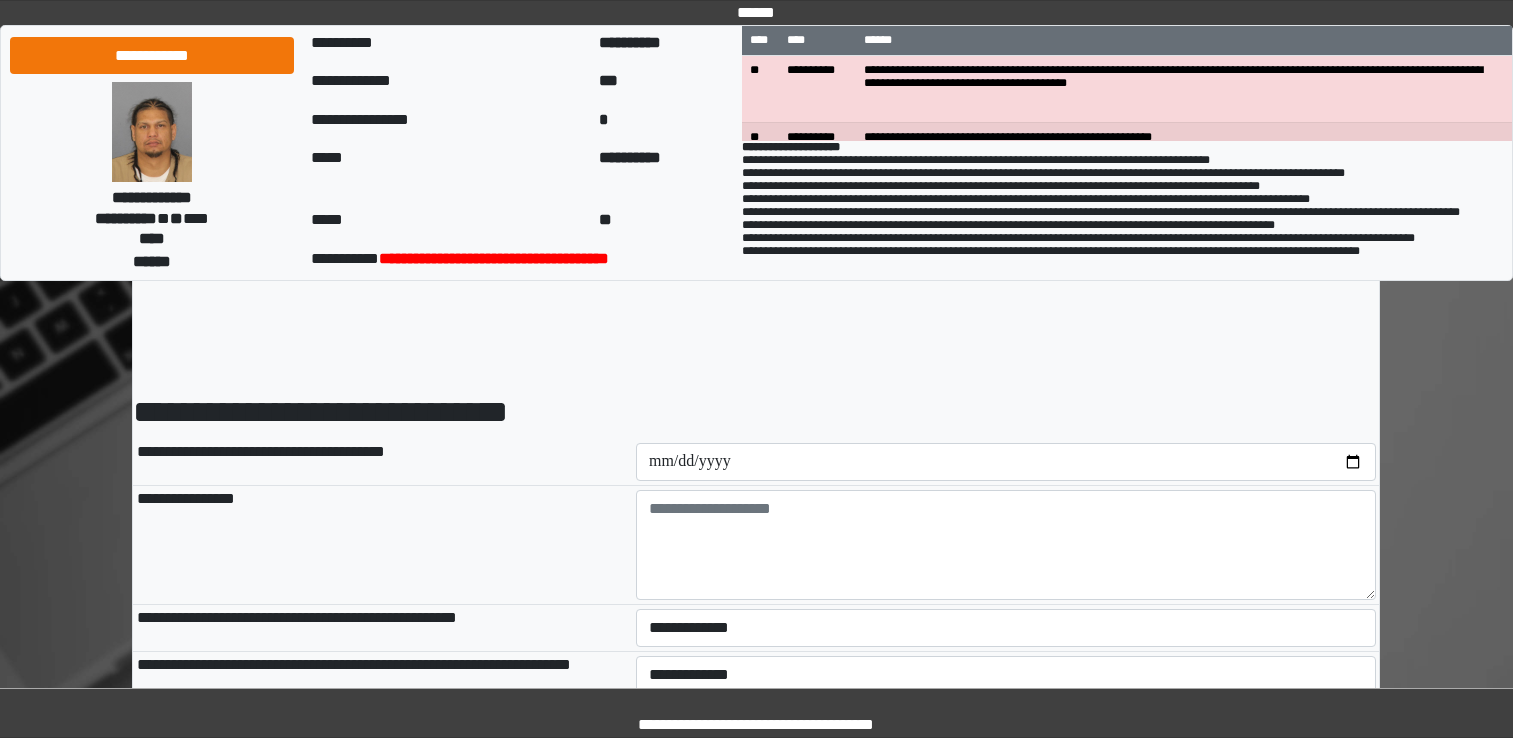 scroll, scrollTop: 0, scrollLeft: 0, axis: both 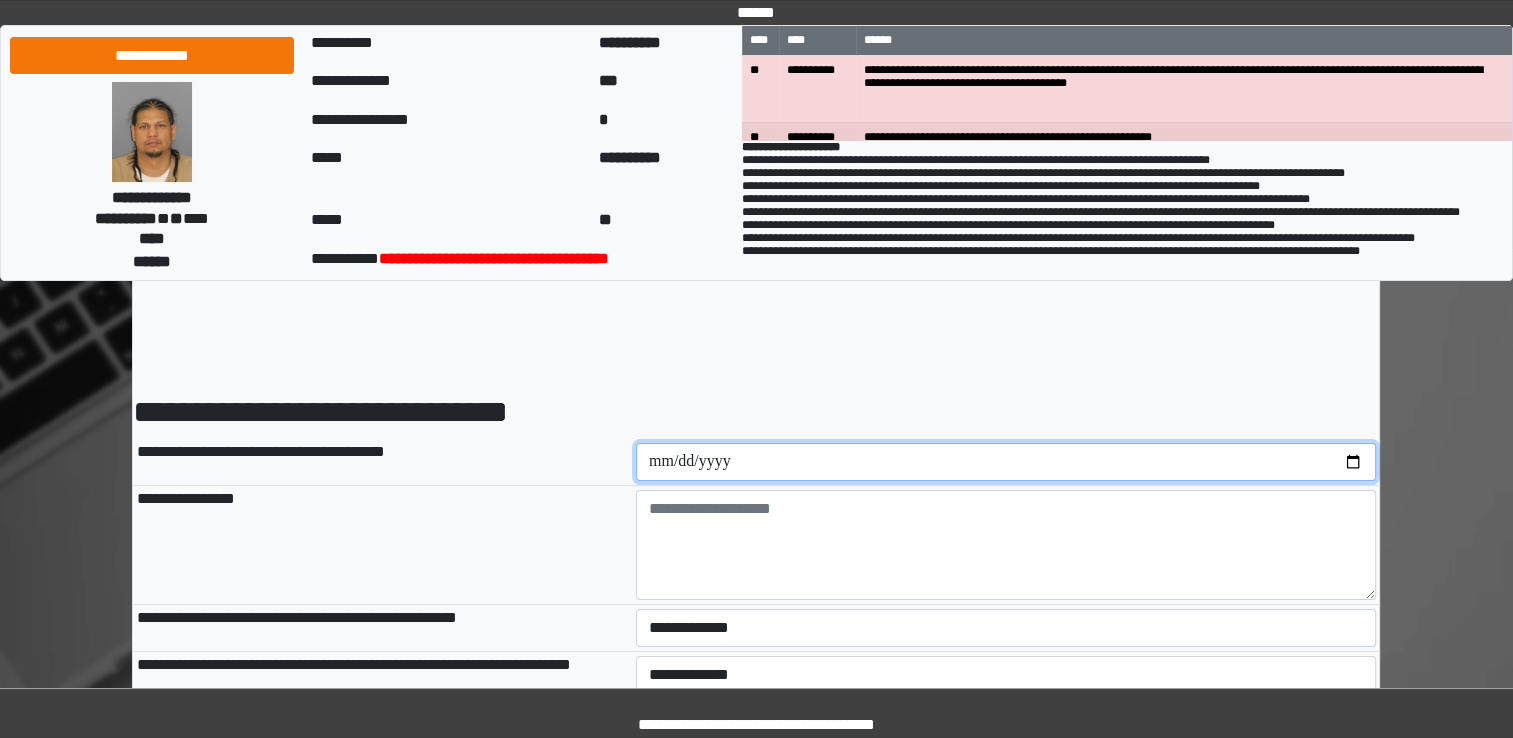 click at bounding box center (1006, 462) 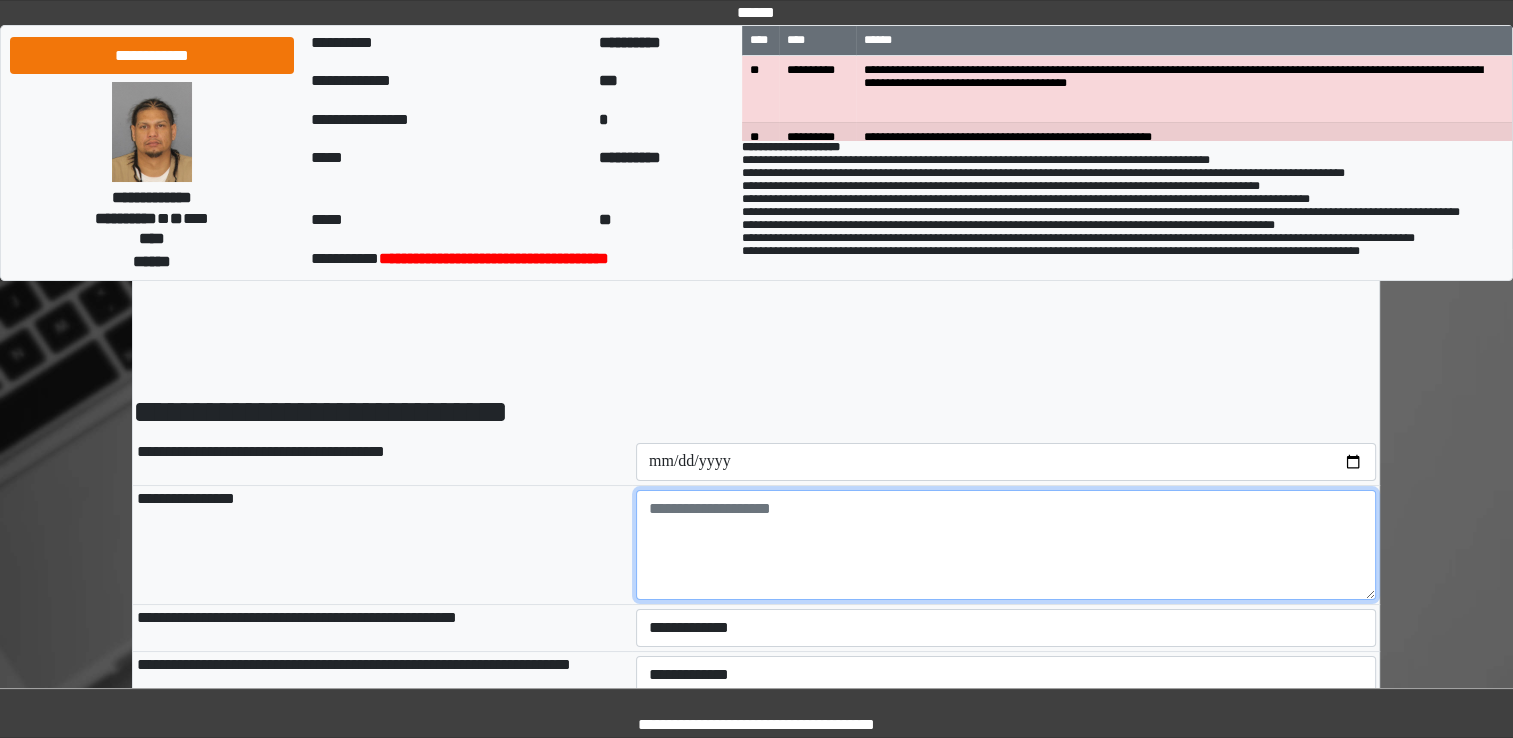 click at bounding box center [1006, 545] 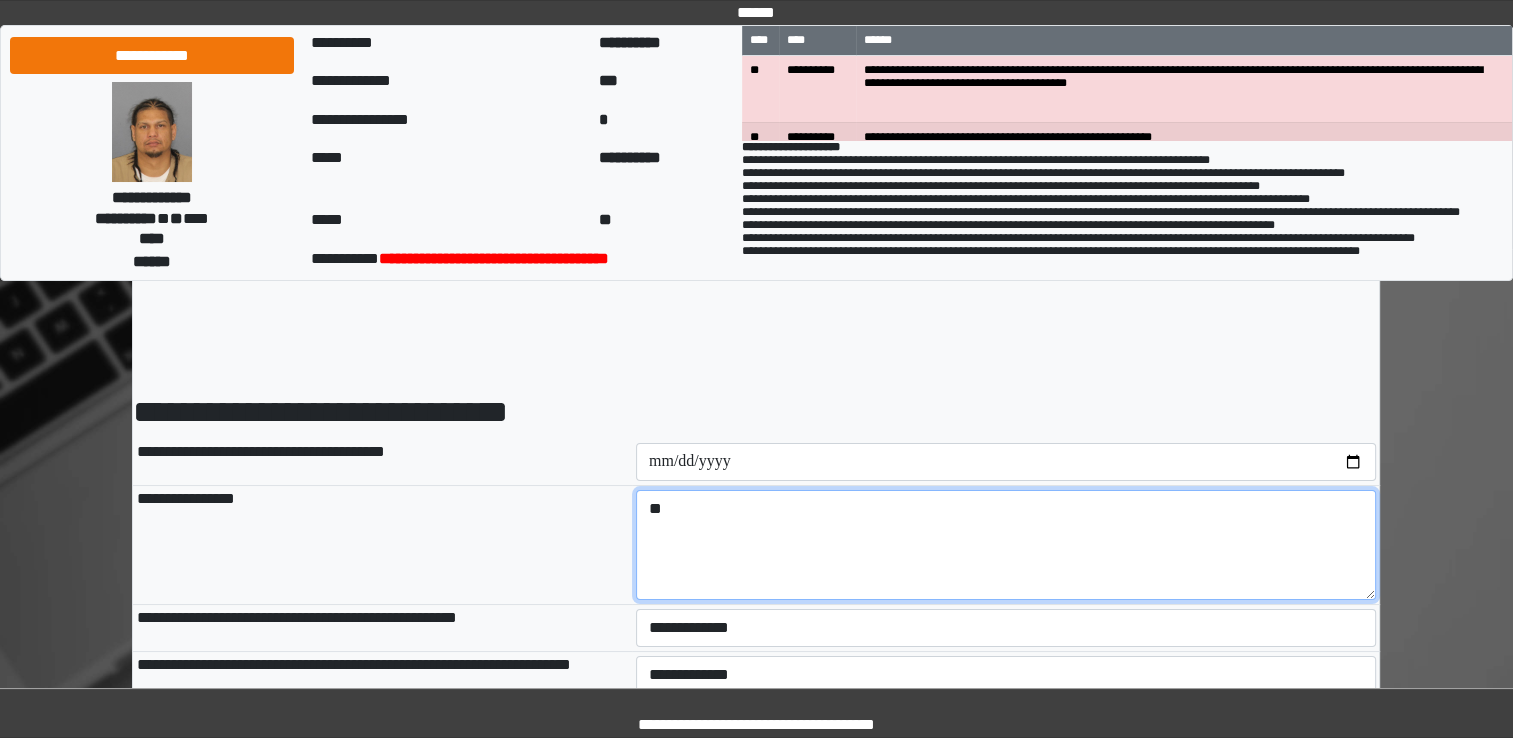 type on "*" 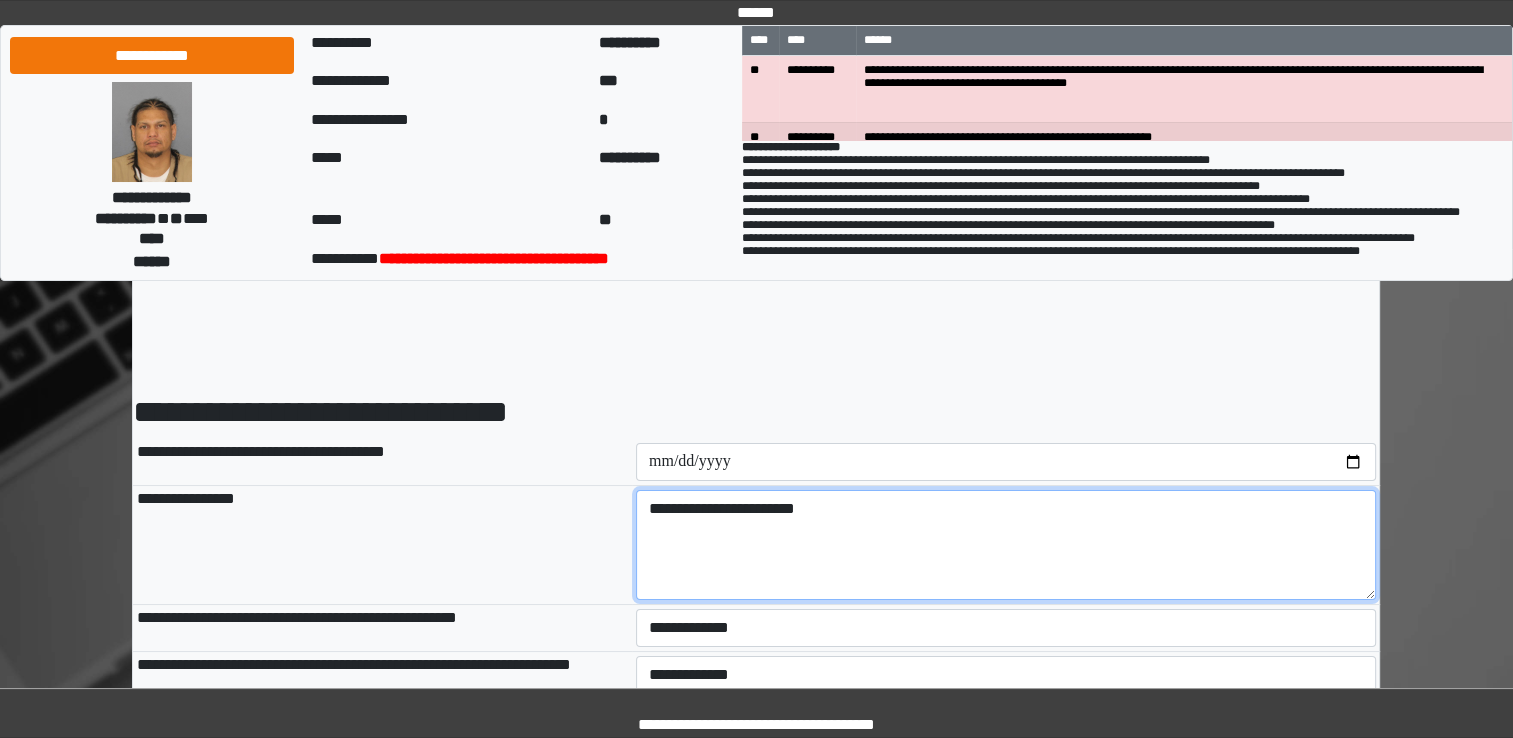 type on "**********" 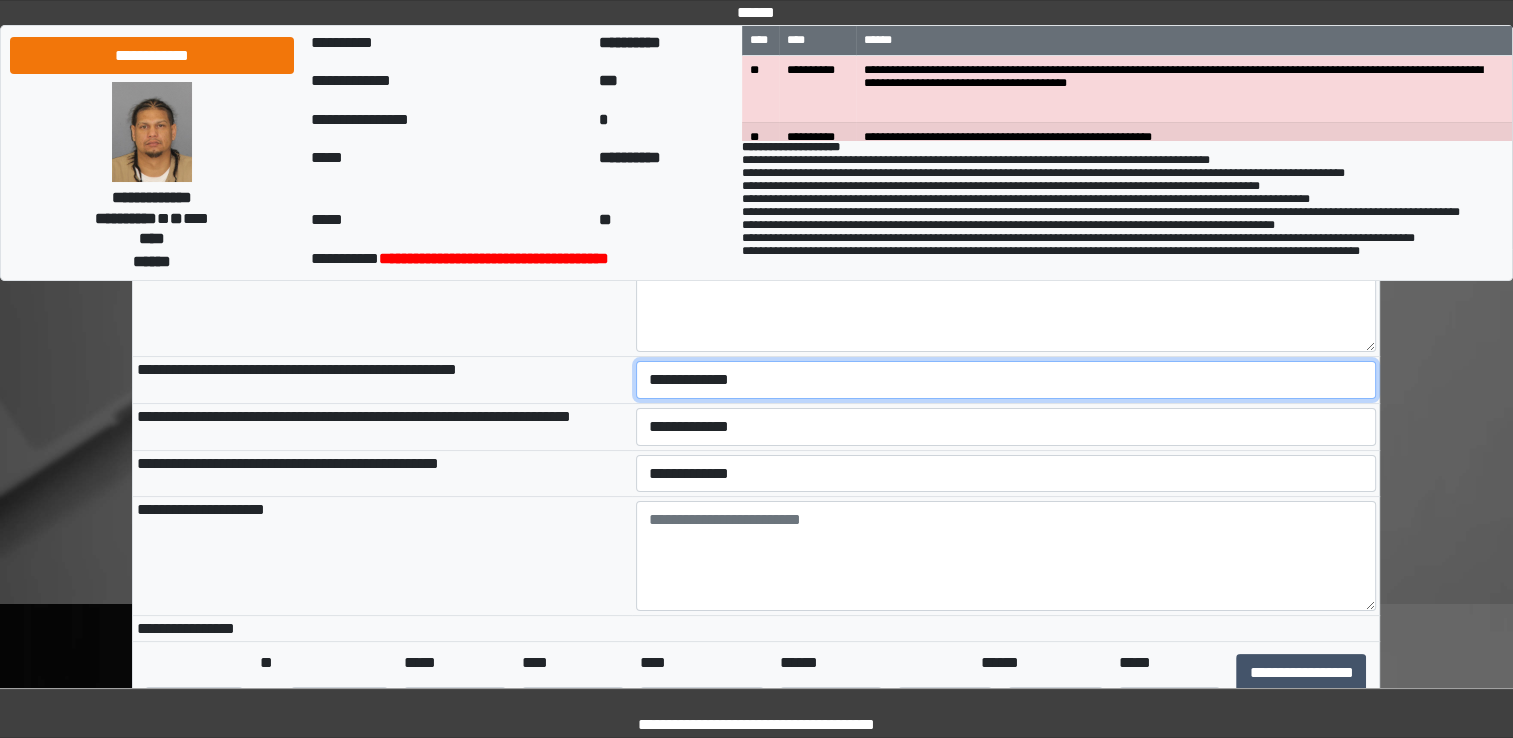 scroll, scrollTop: 200, scrollLeft: 0, axis: vertical 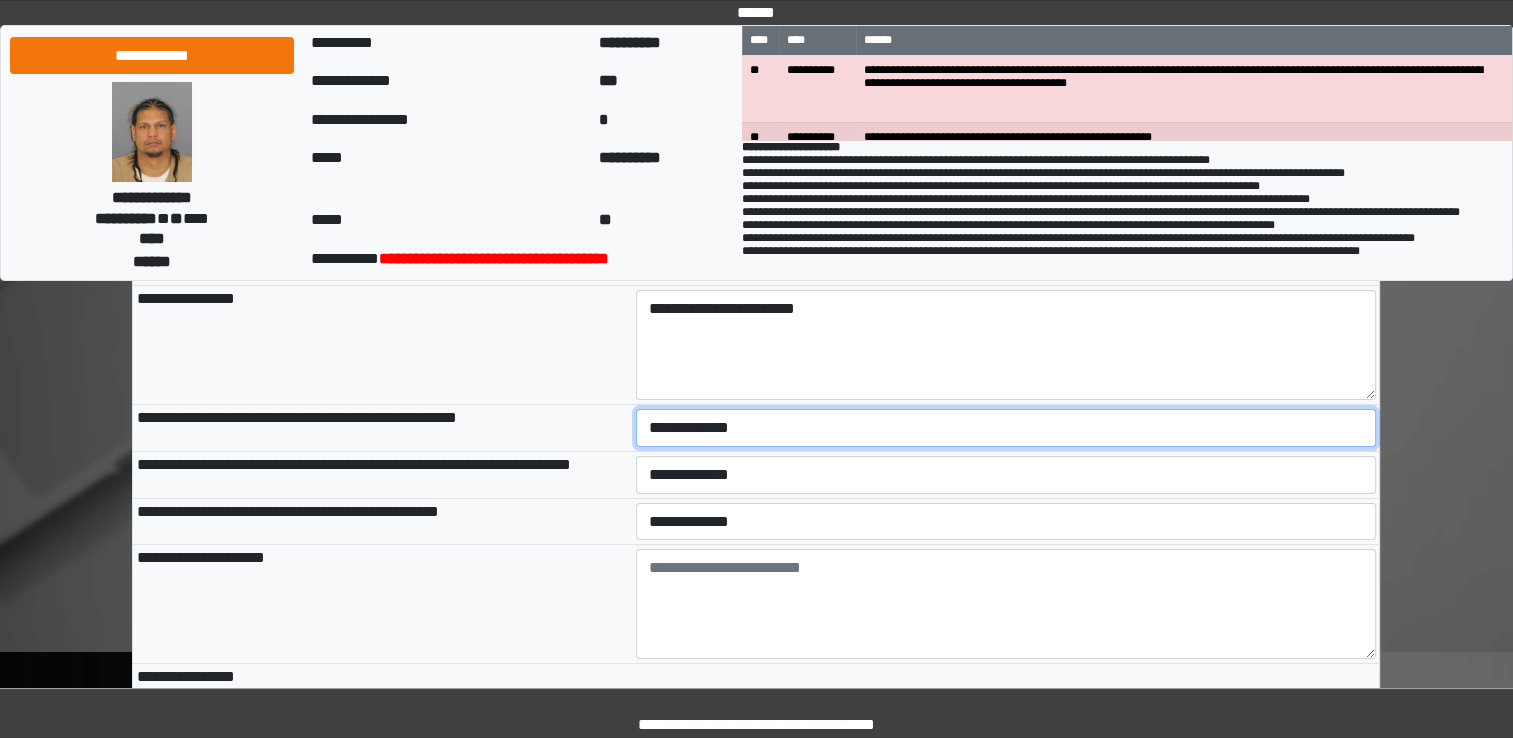 click on "**********" at bounding box center [1006, 428] 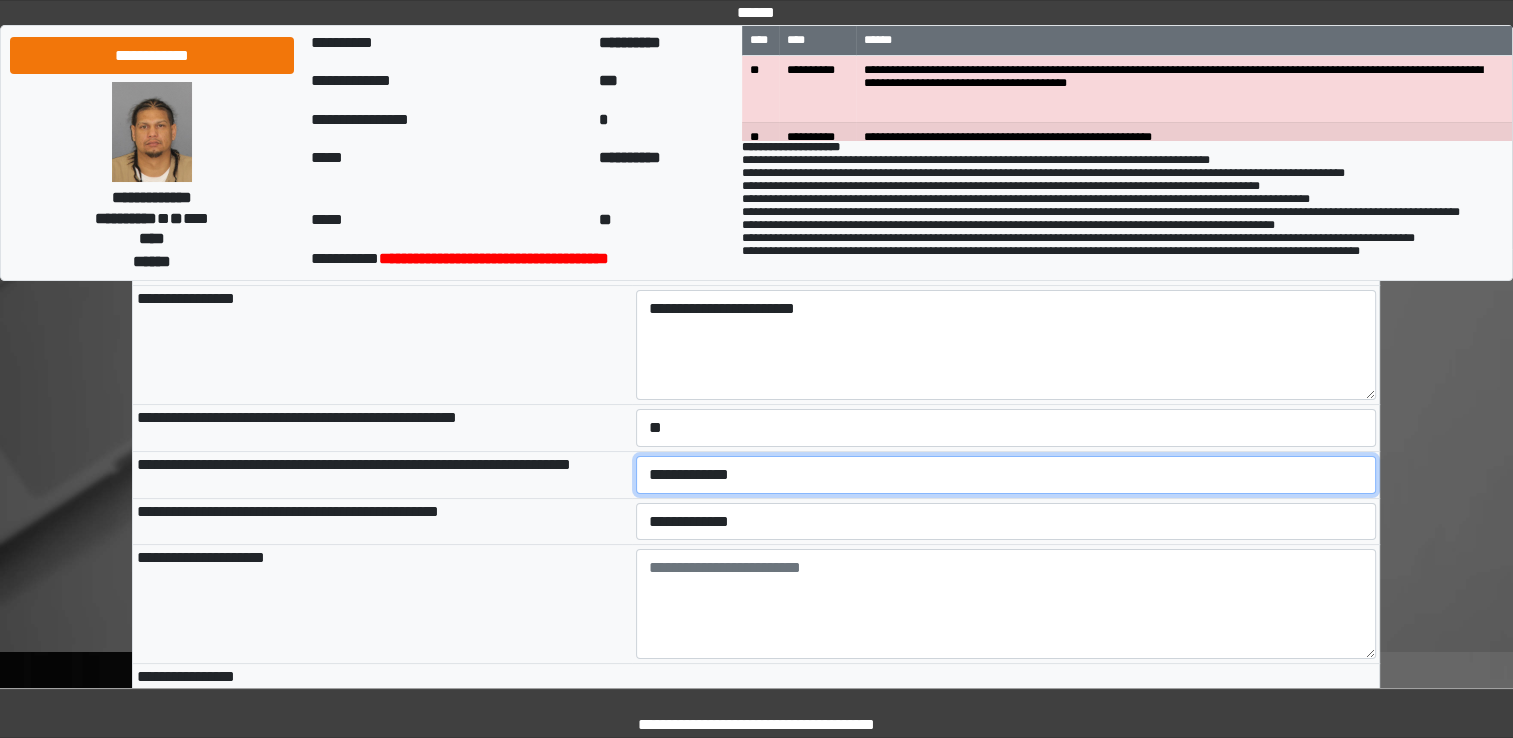 click on "**********" at bounding box center (1006, 475) 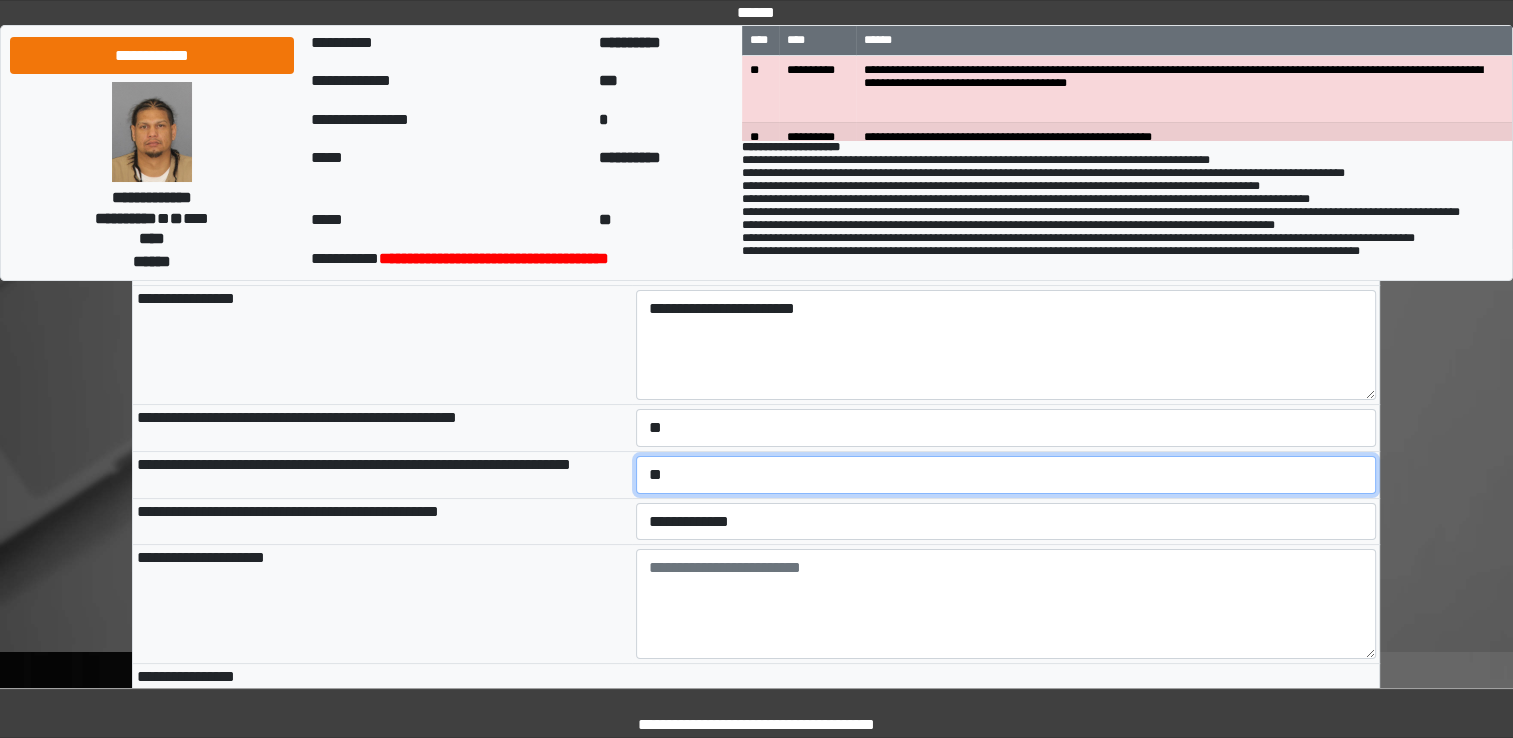 click on "**********" at bounding box center [1006, 475] 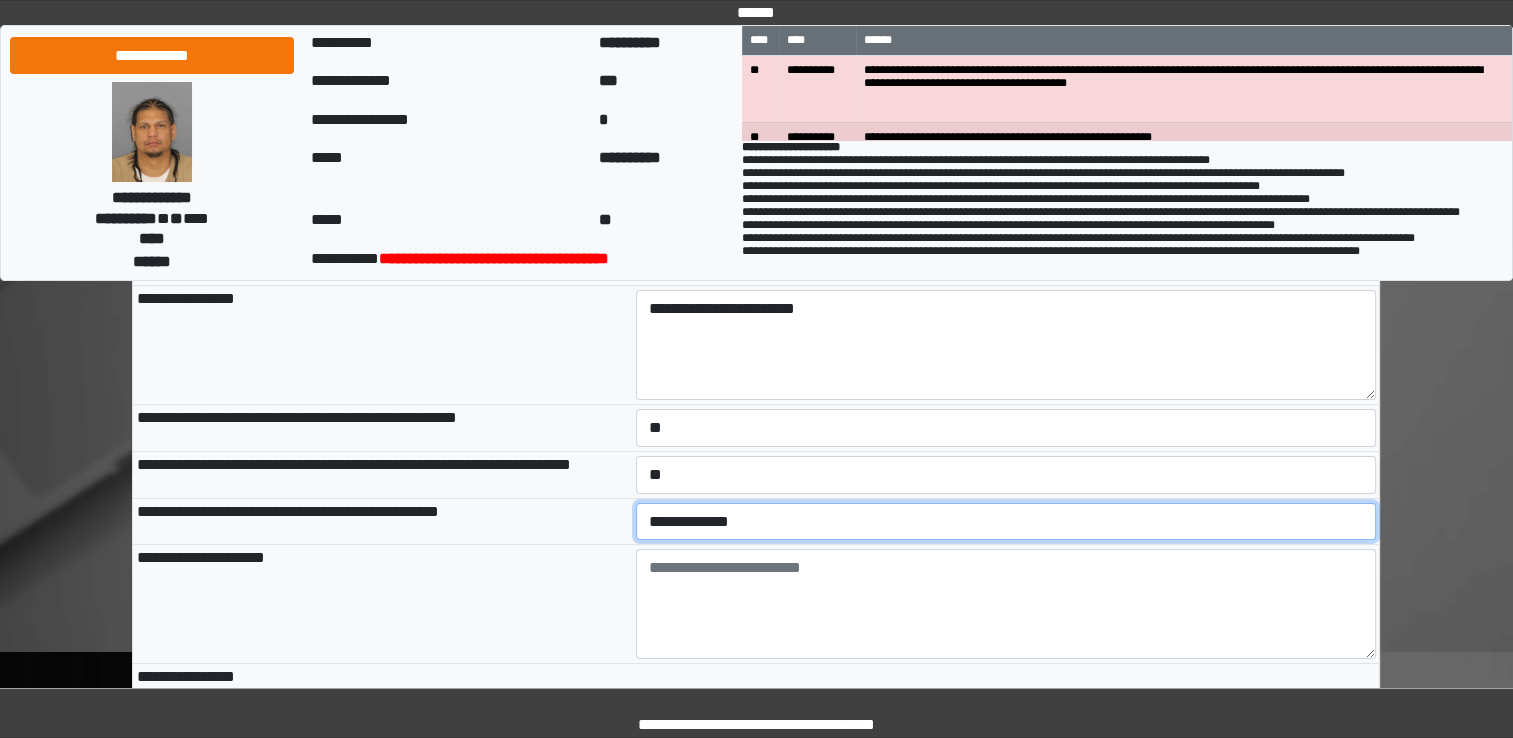 click on "**********" at bounding box center (1006, 522) 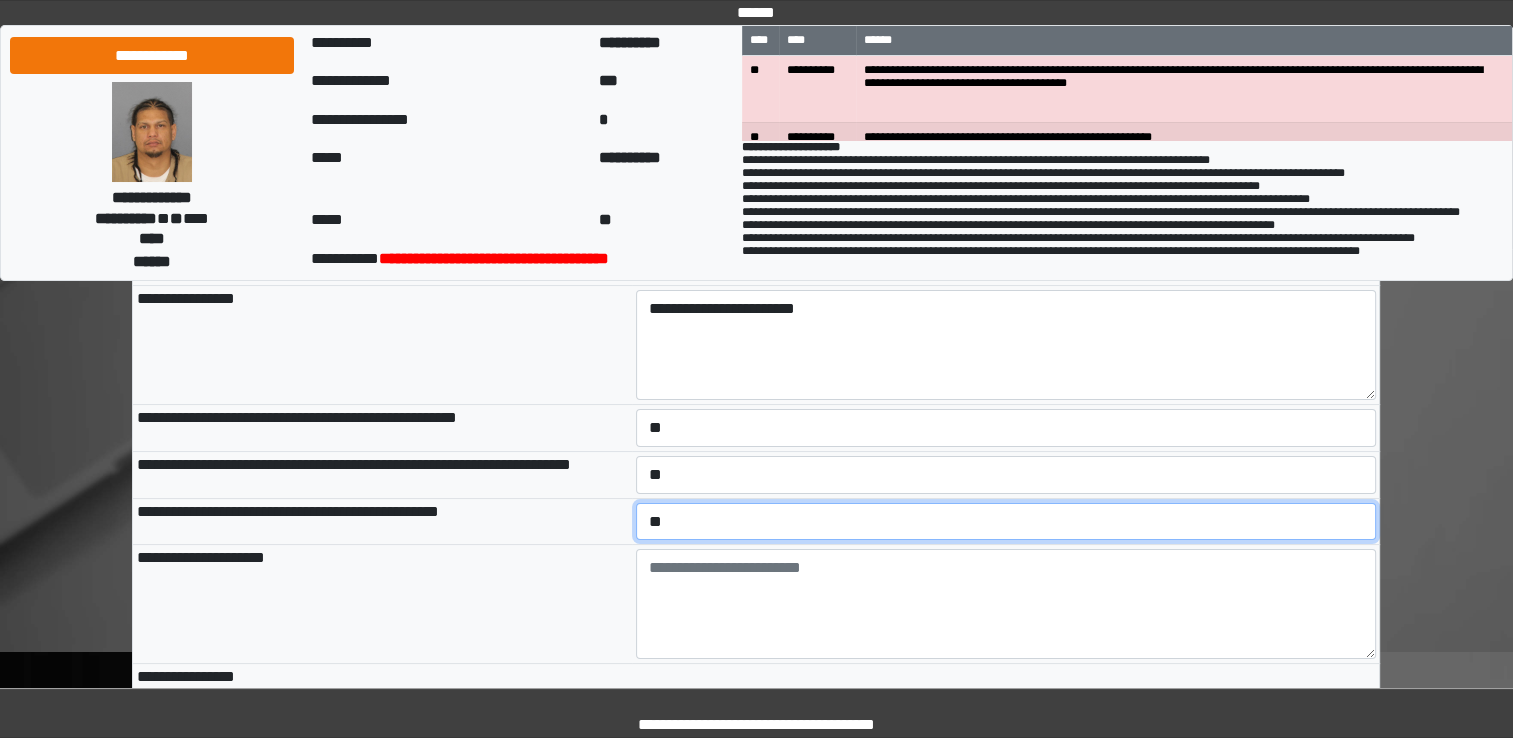 click on "**********" at bounding box center (1006, 522) 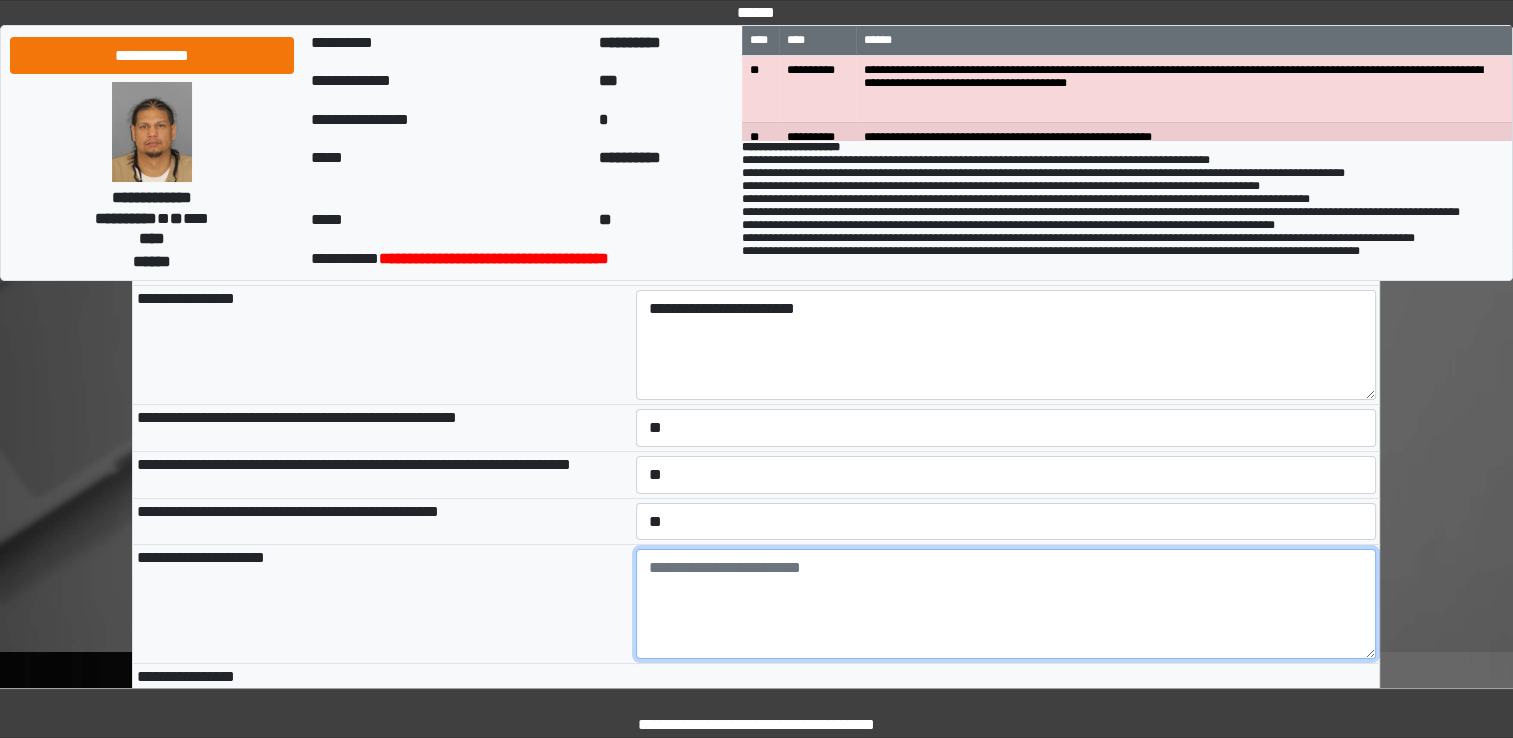 click at bounding box center [1006, 604] 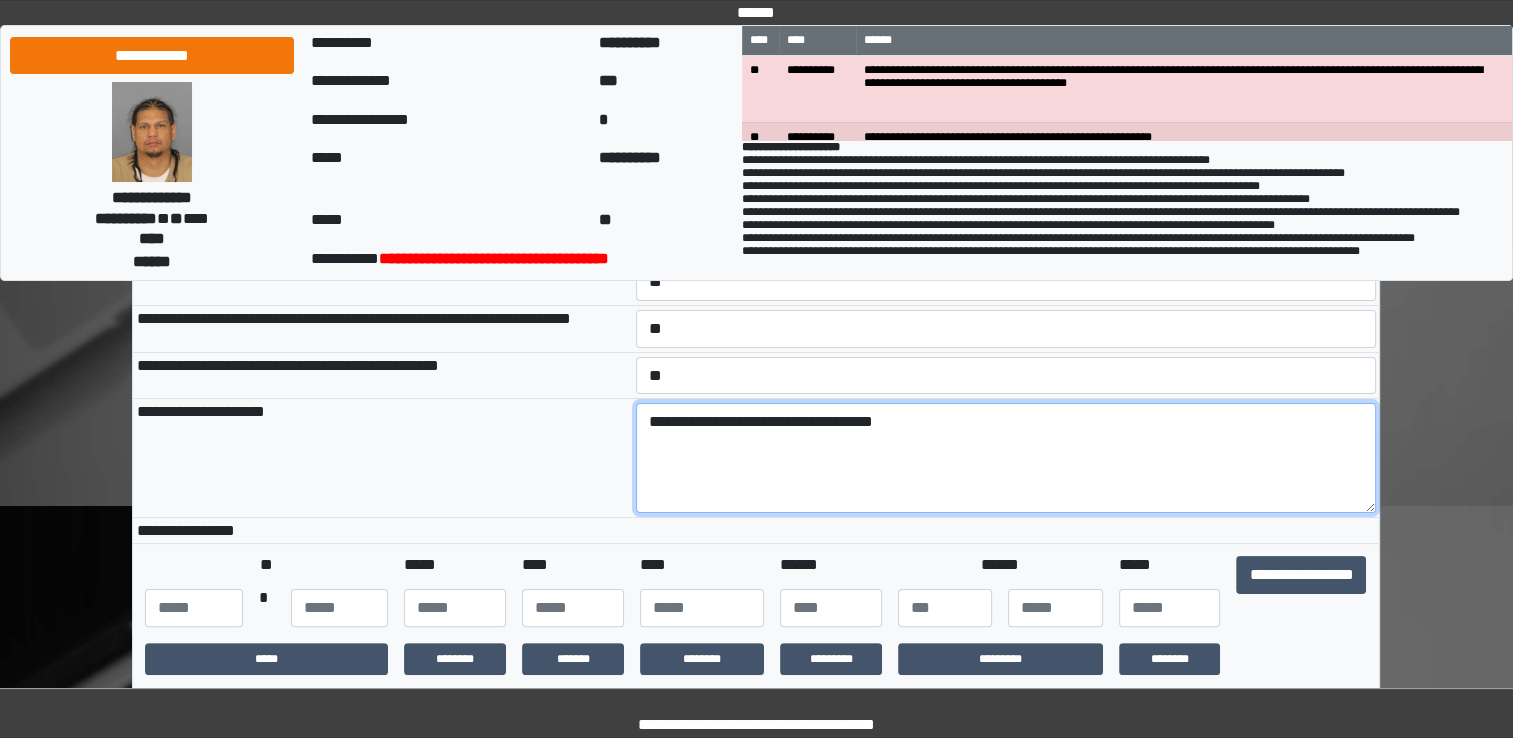 scroll, scrollTop: 600, scrollLeft: 0, axis: vertical 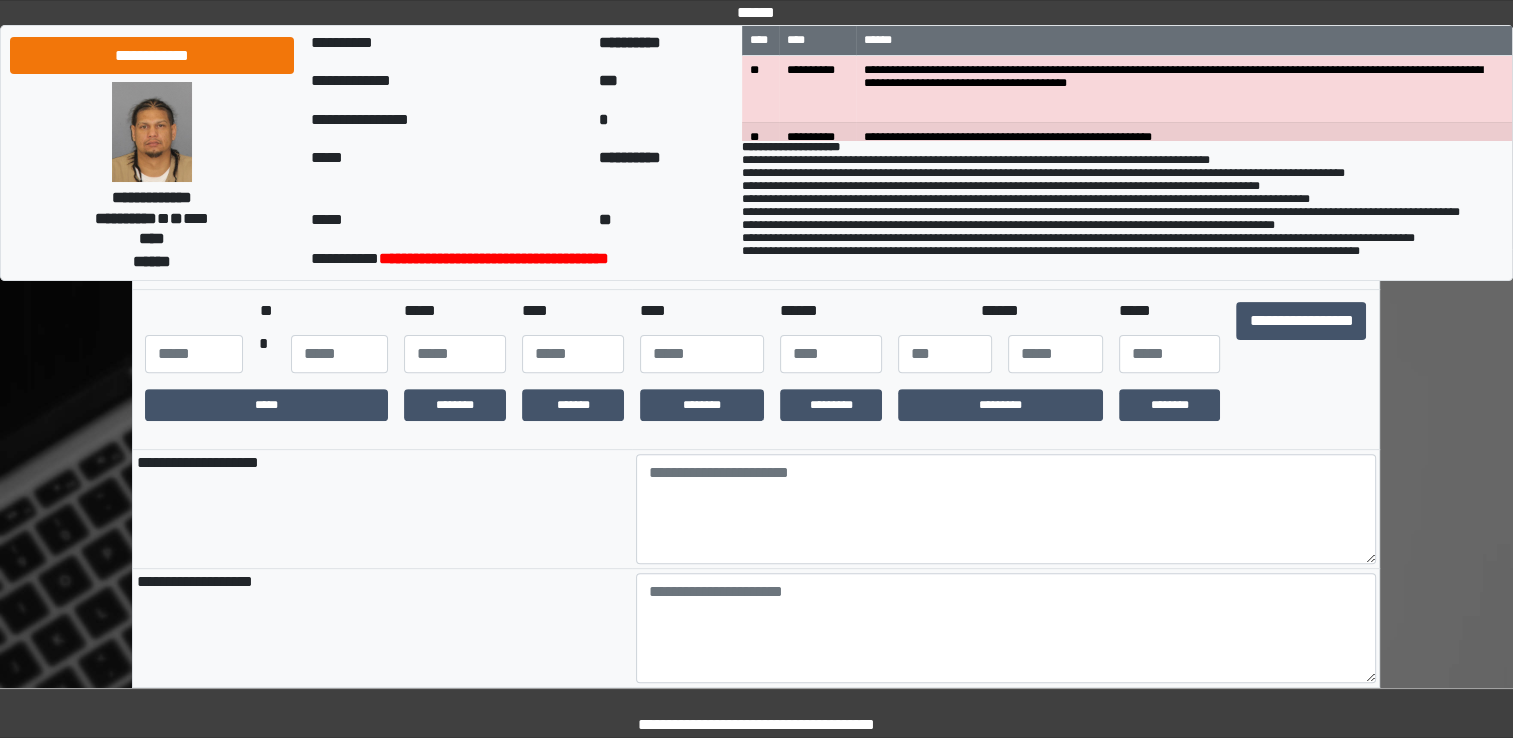 type on "**********" 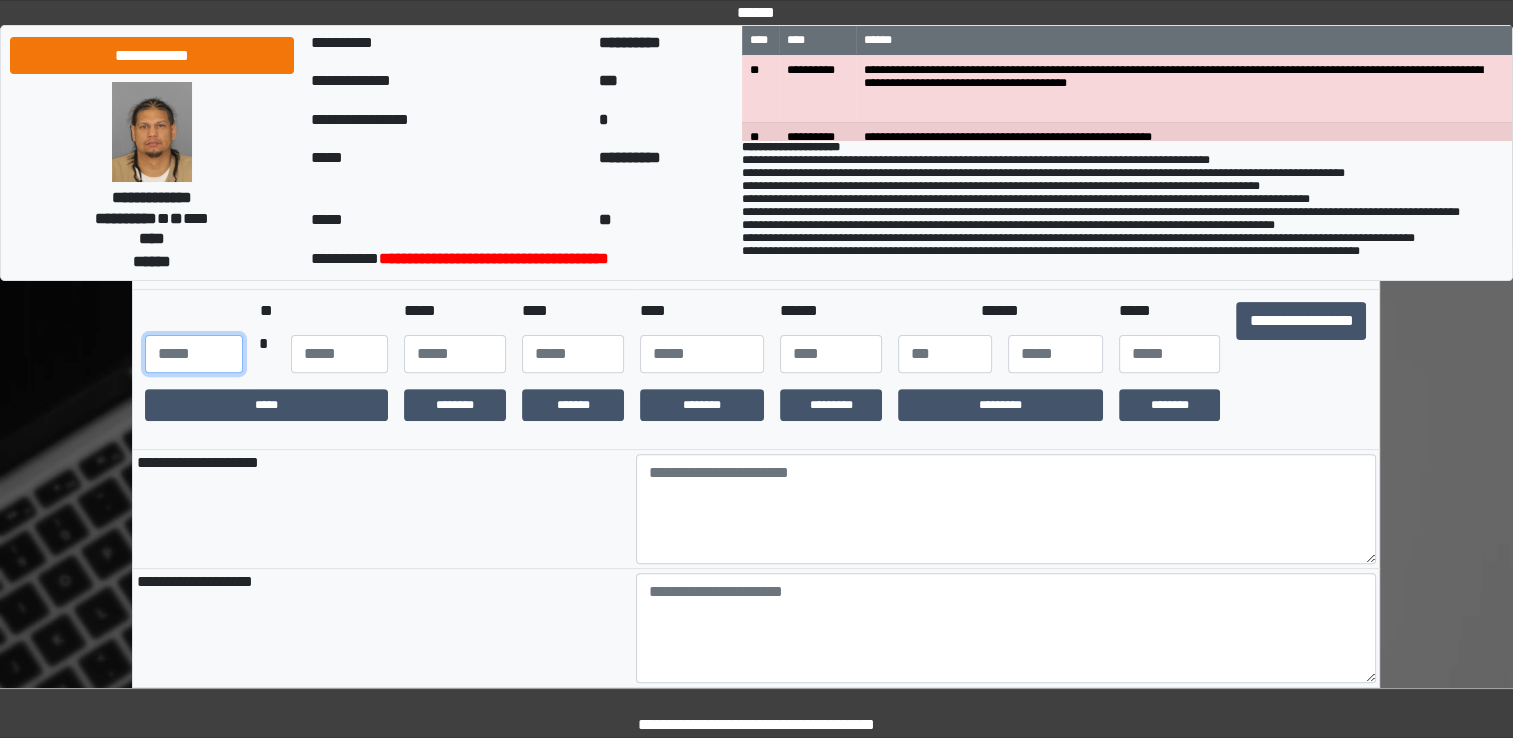 click at bounding box center [193, 354] 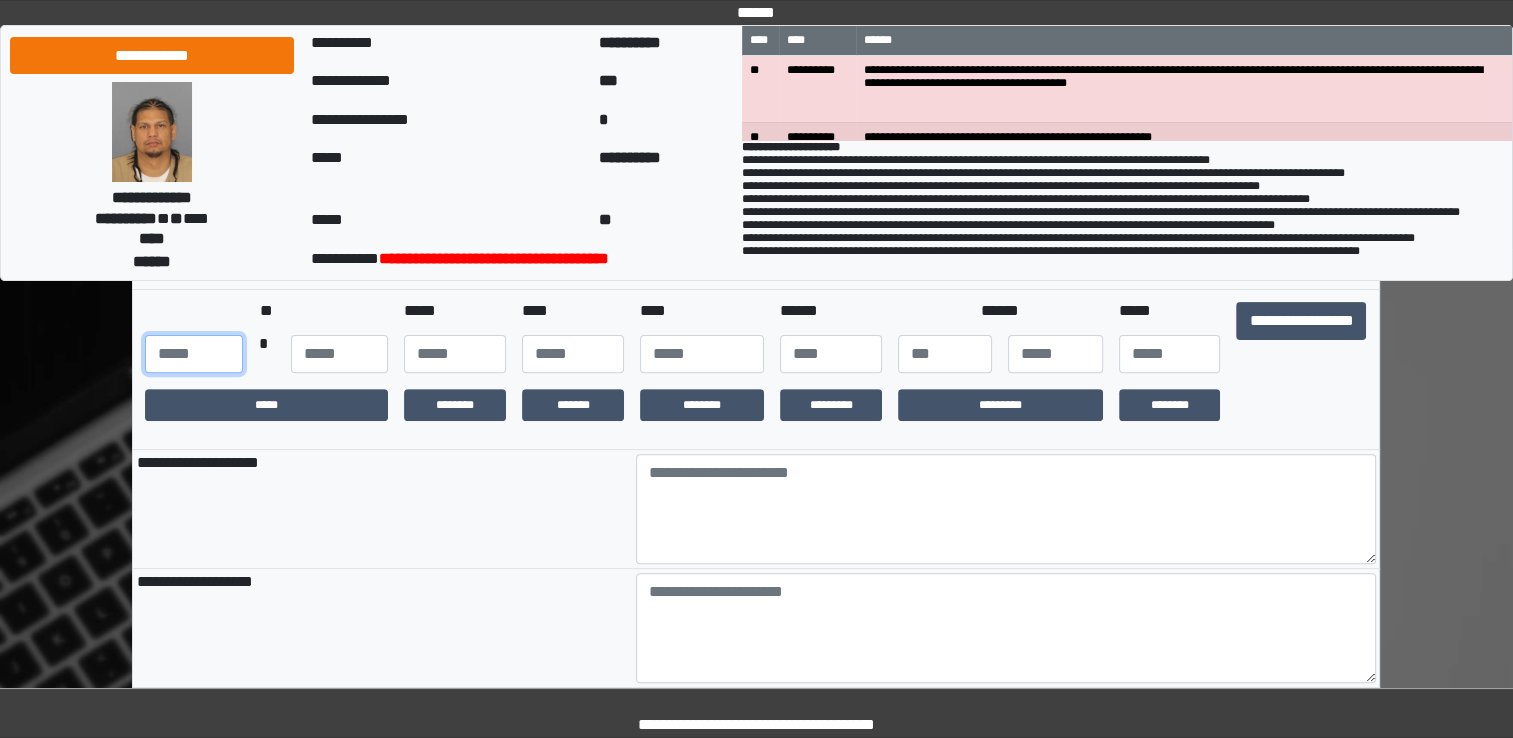 type on "***" 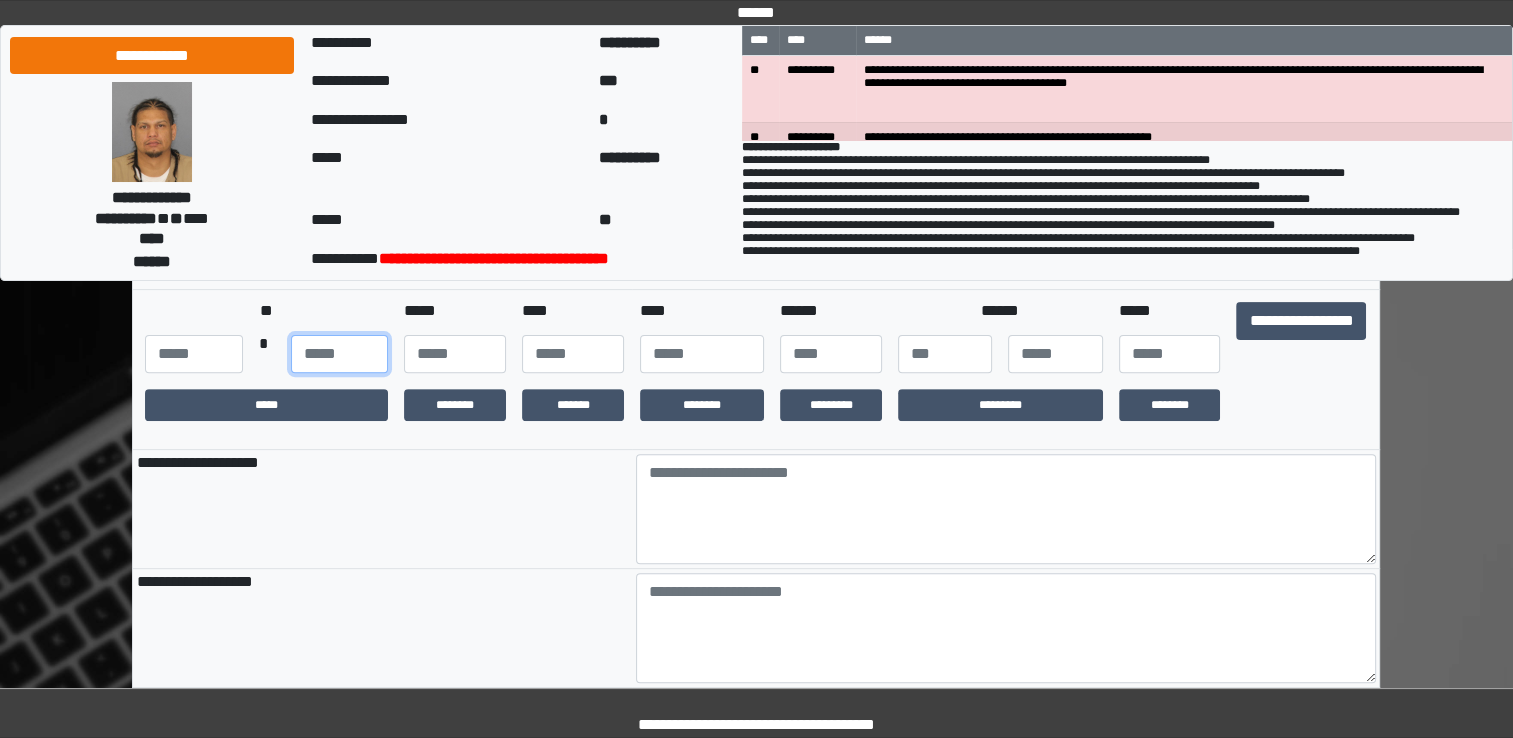 type on "***" 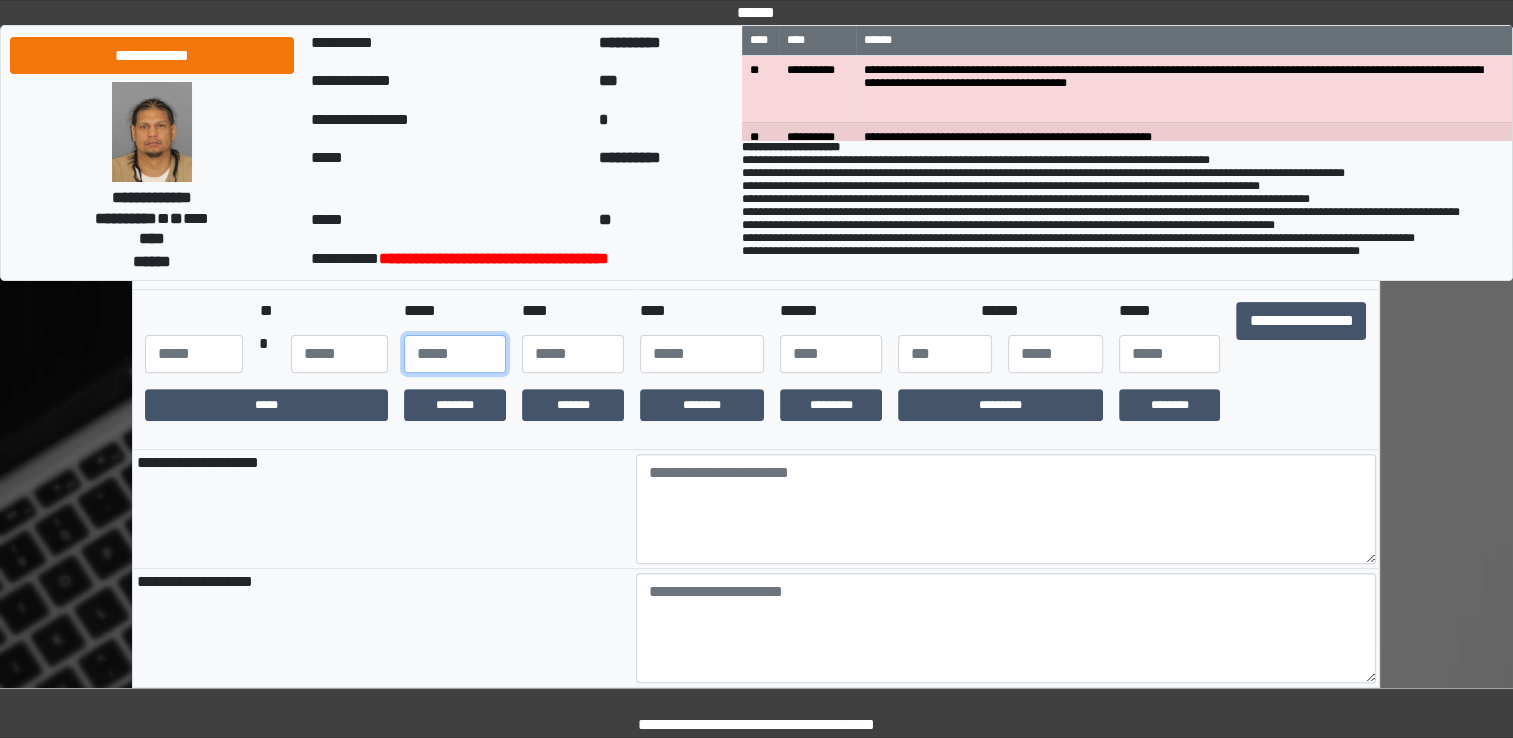 type on "***" 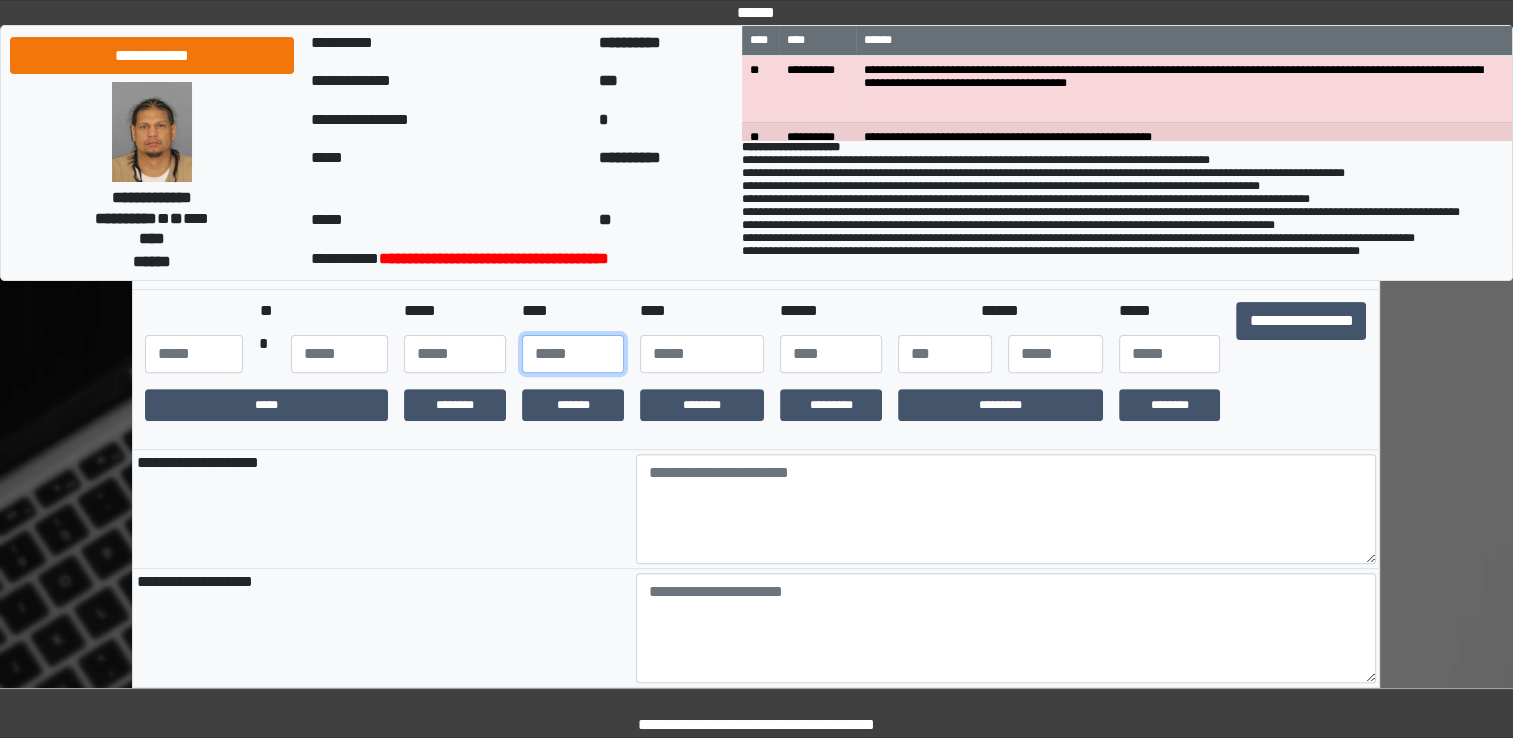 type on "**" 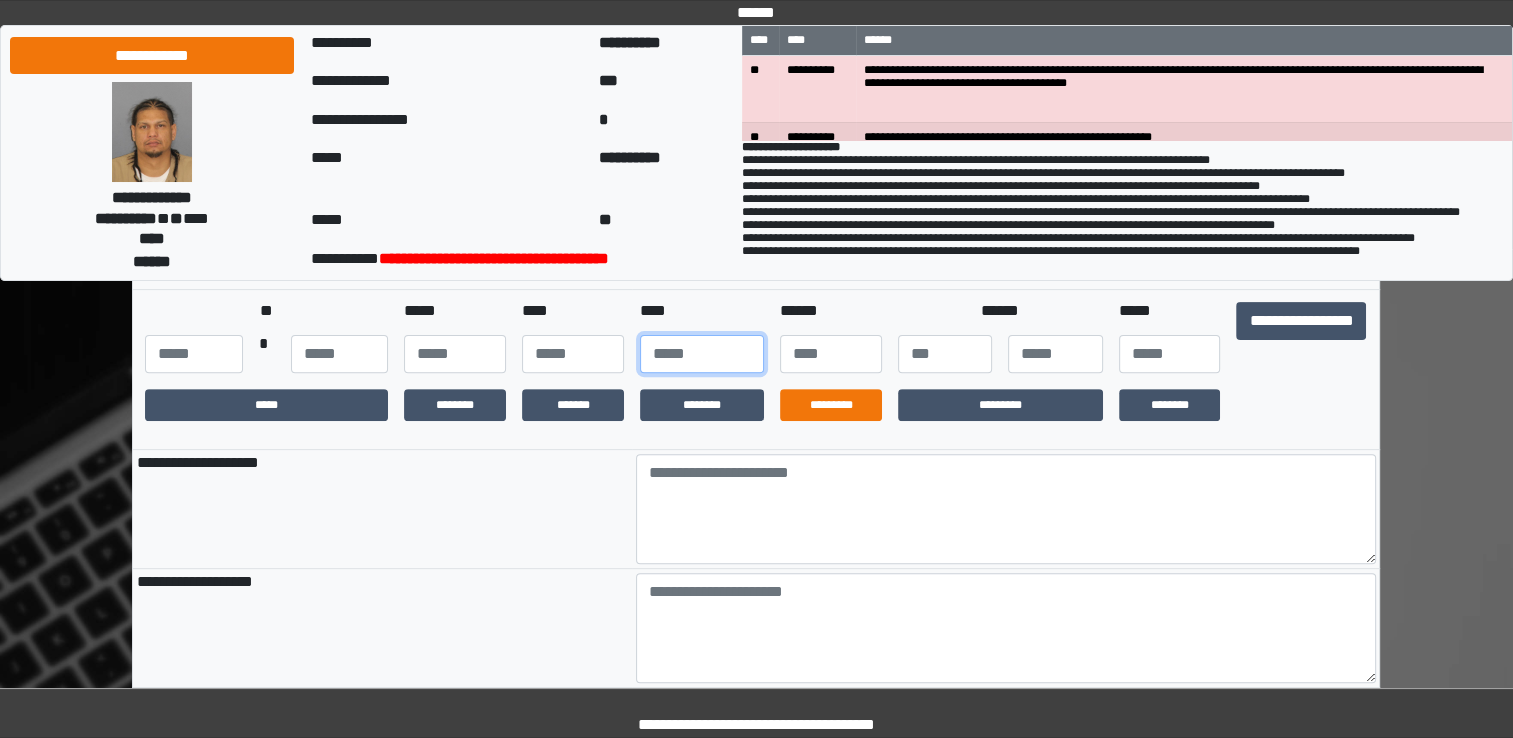 type on "****" 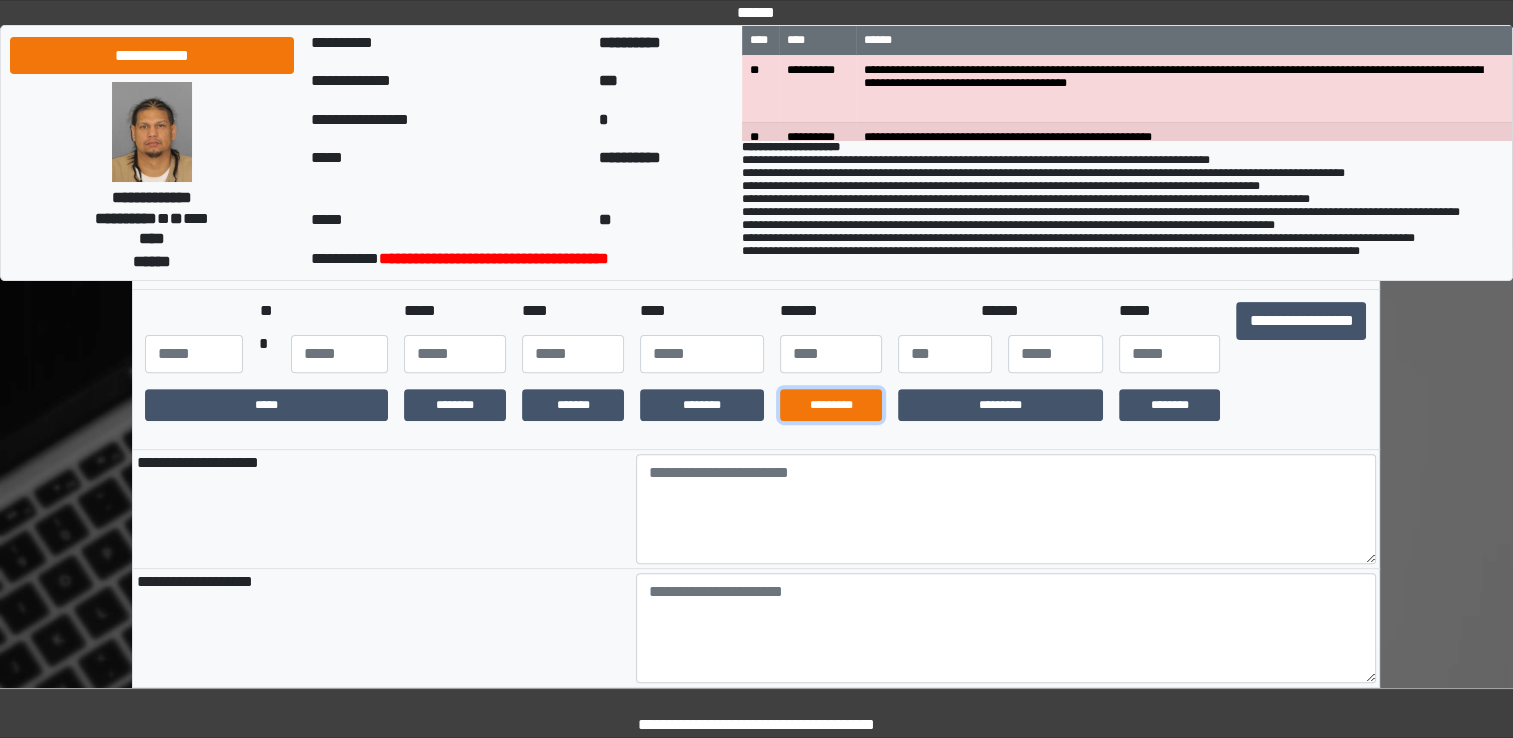 click on "*********" at bounding box center (831, 405) 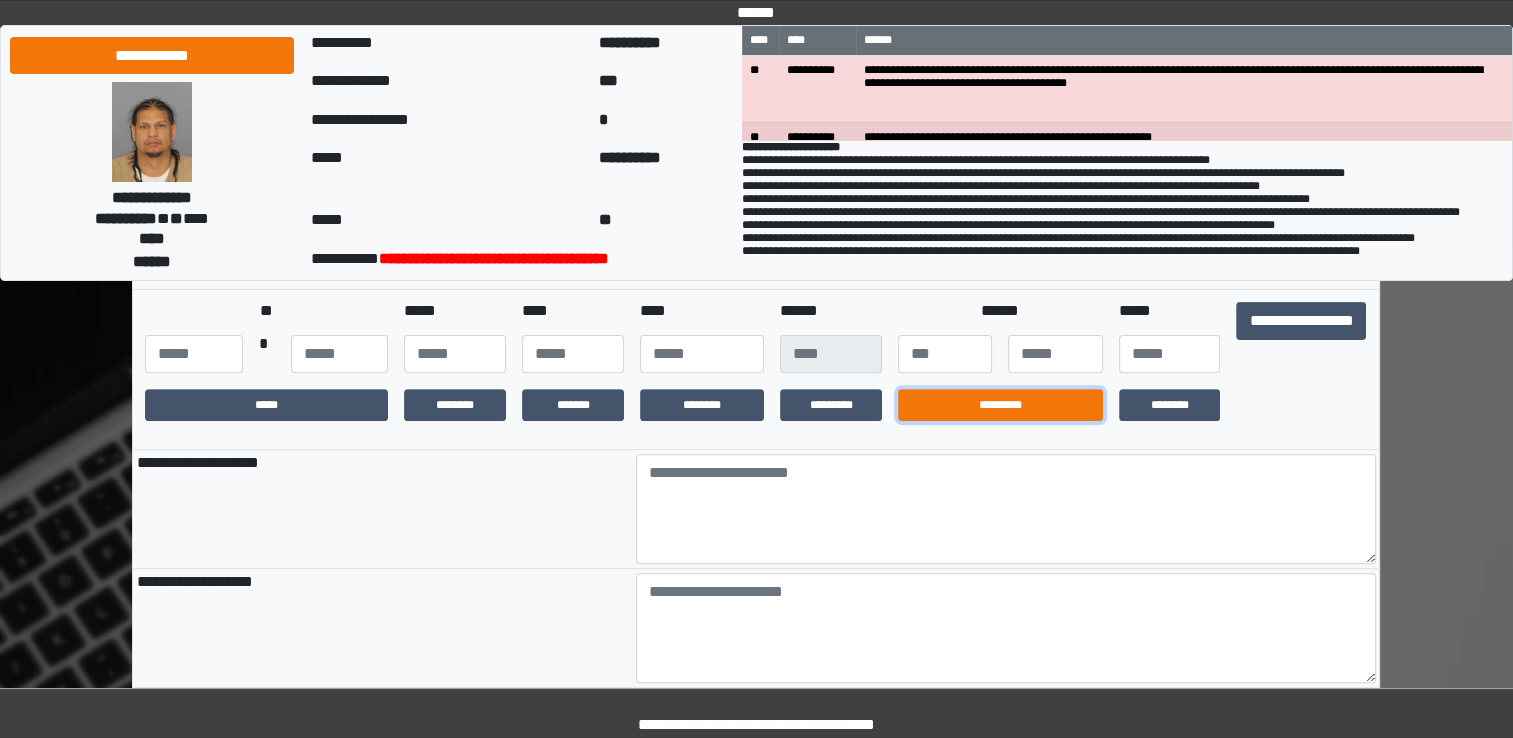 click on "*********" at bounding box center [1000, 405] 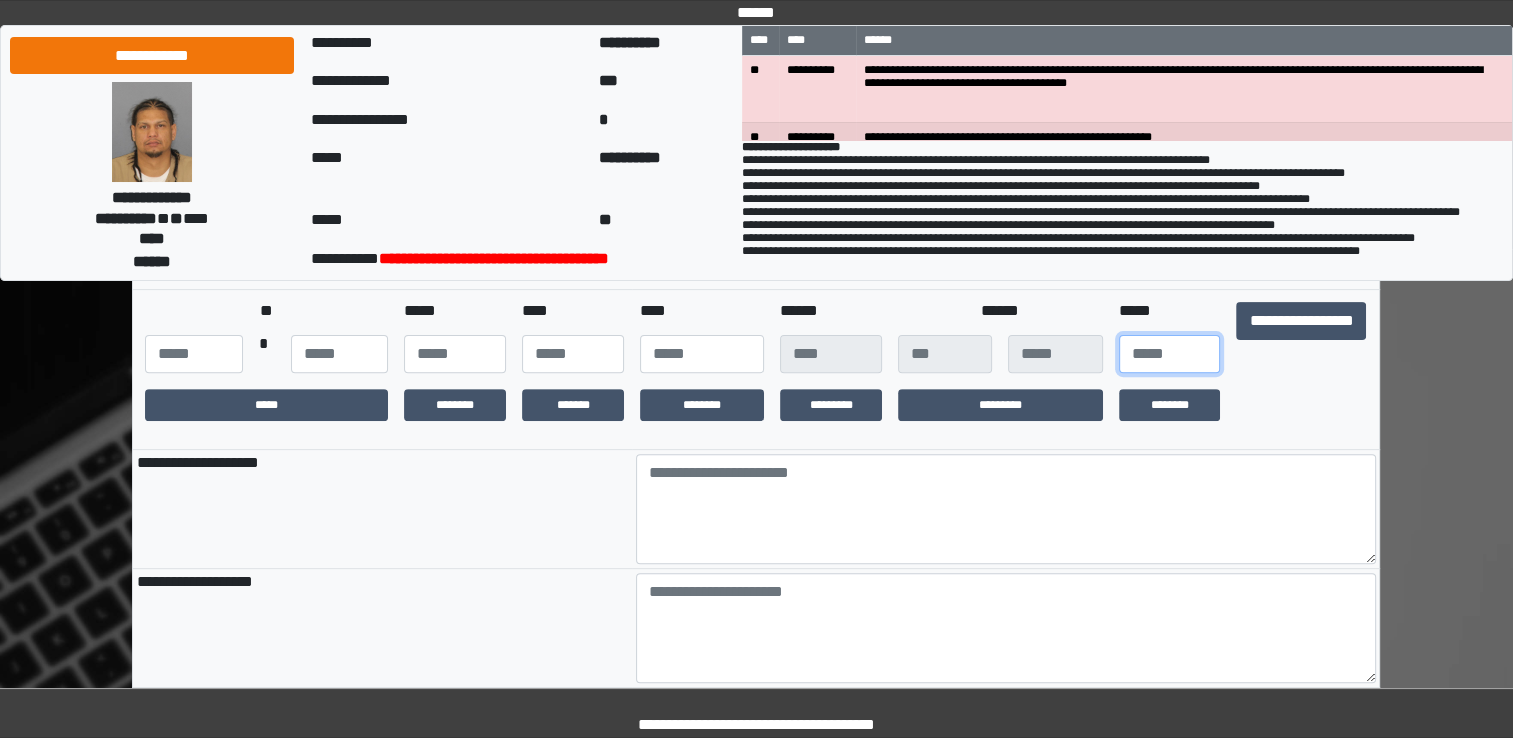 click at bounding box center [1170, 354] 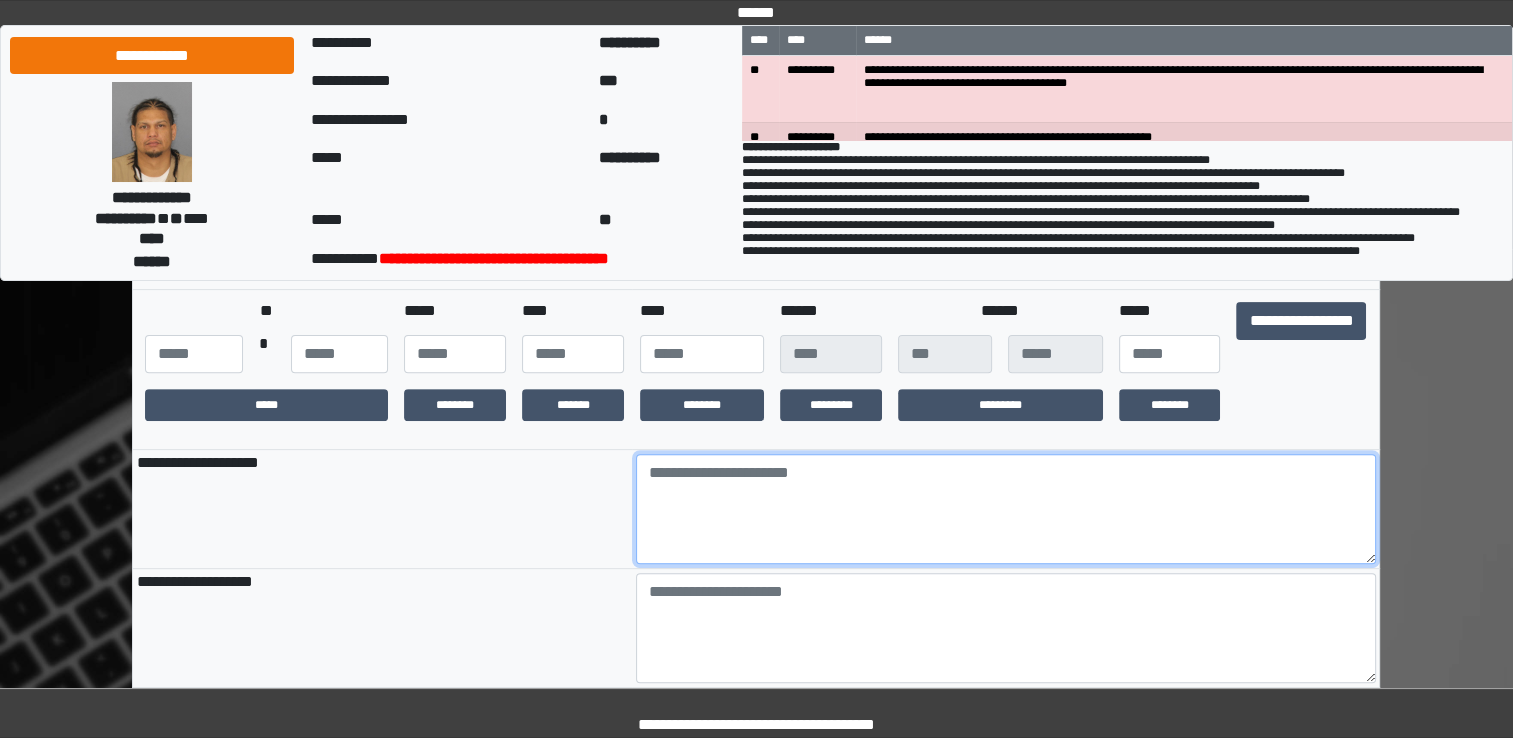 click at bounding box center [1006, 509] 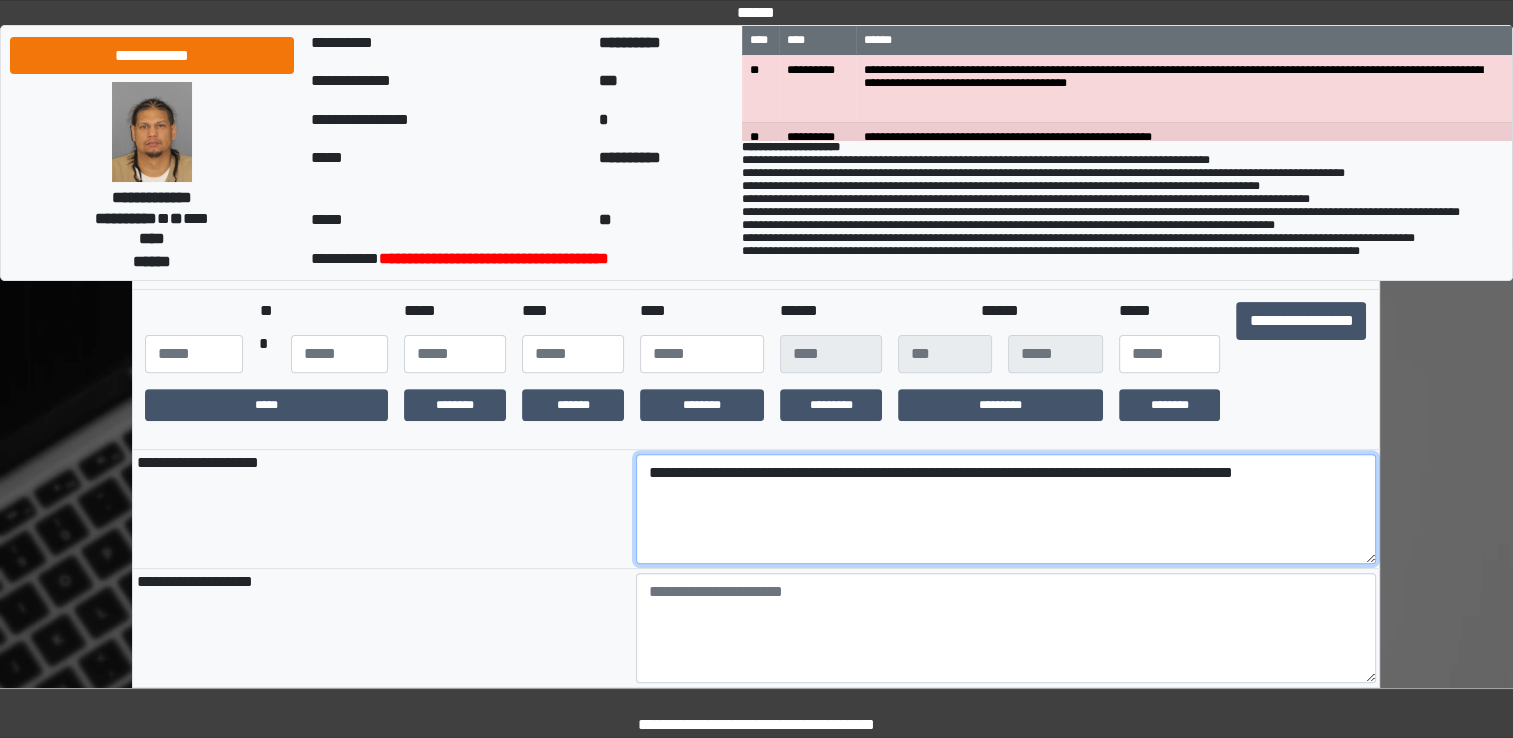 type on "**********" 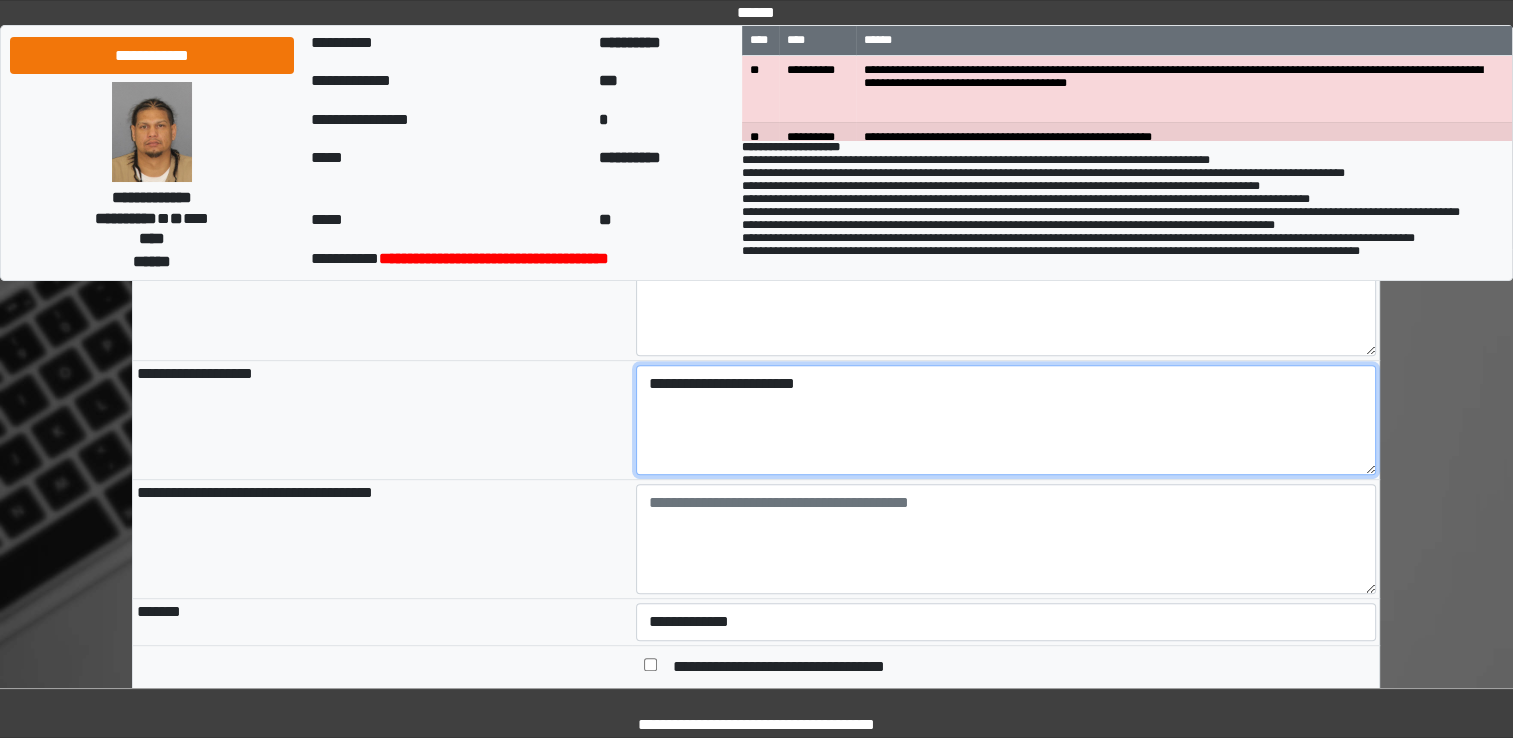 scroll, scrollTop: 800, scrollLeft: 0, axis: vertical 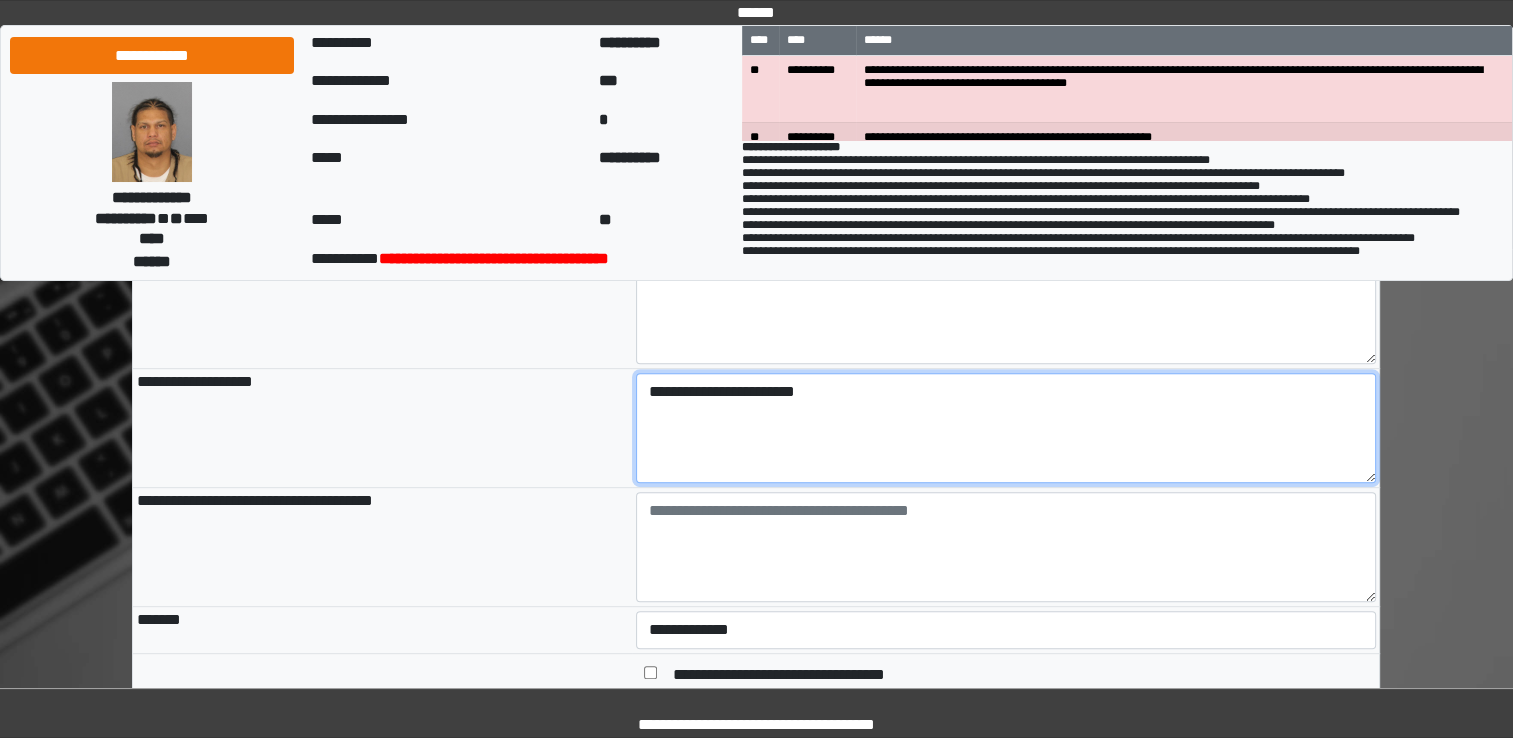 type on "**********" 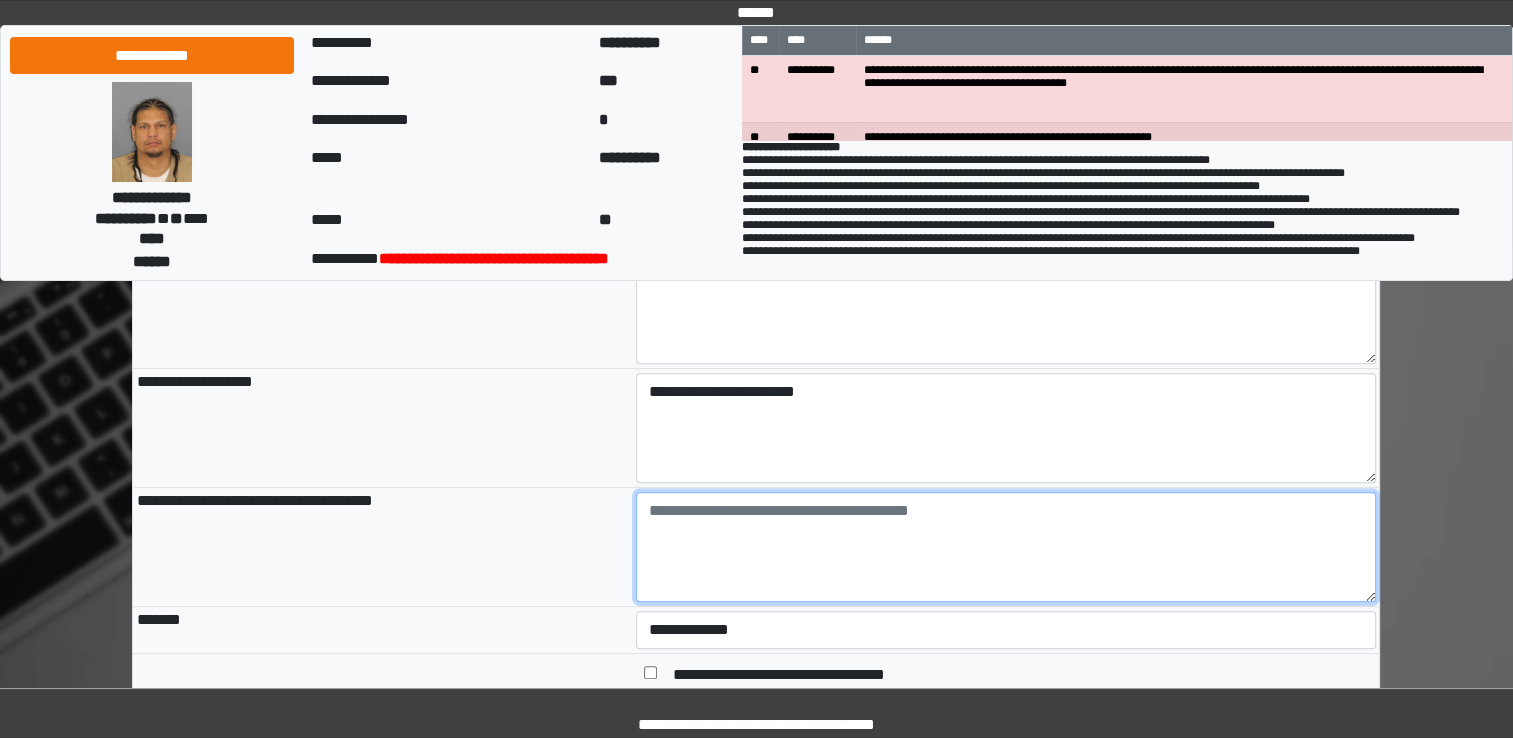 click at bounding box center [1006, 547] 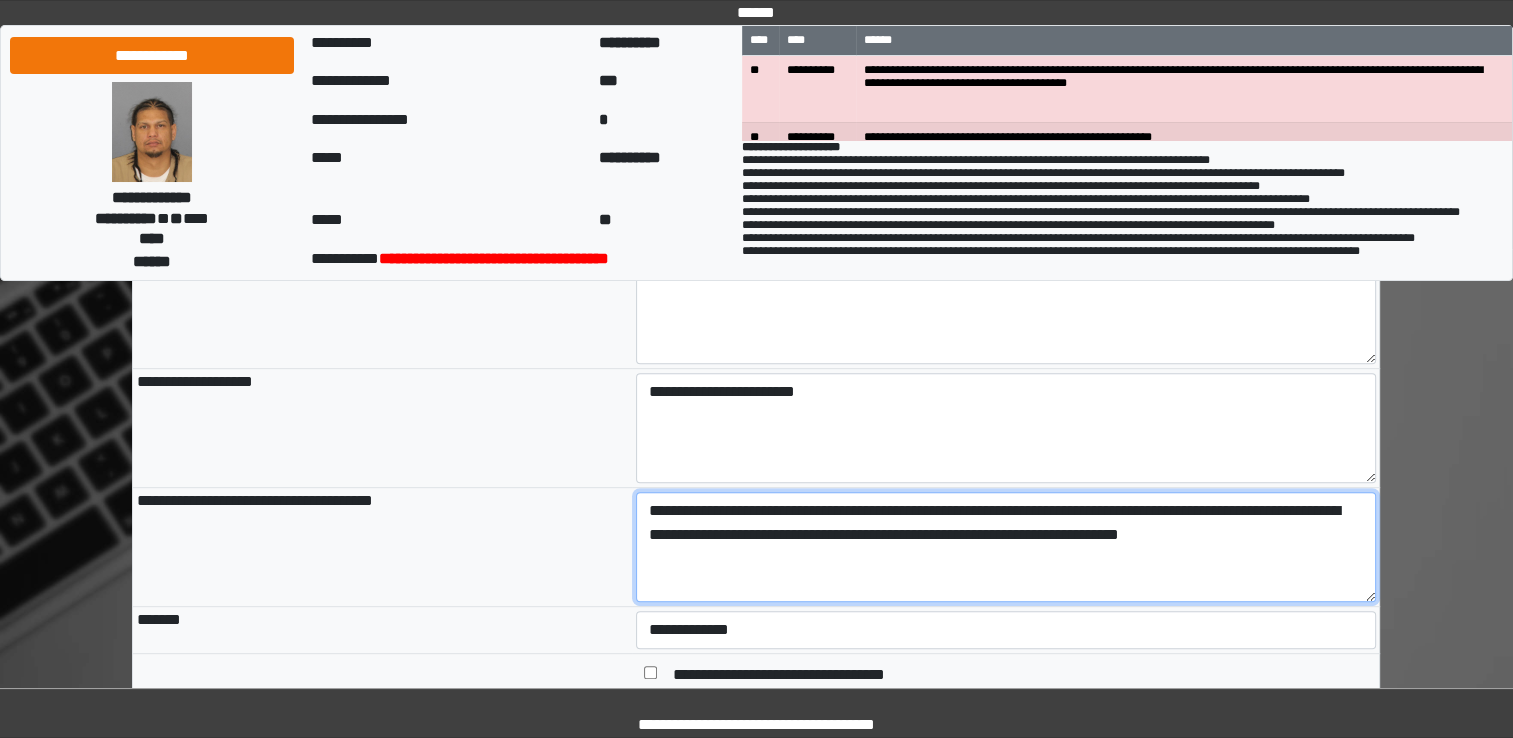 click on "**********" at bounding box center (1006, 547) 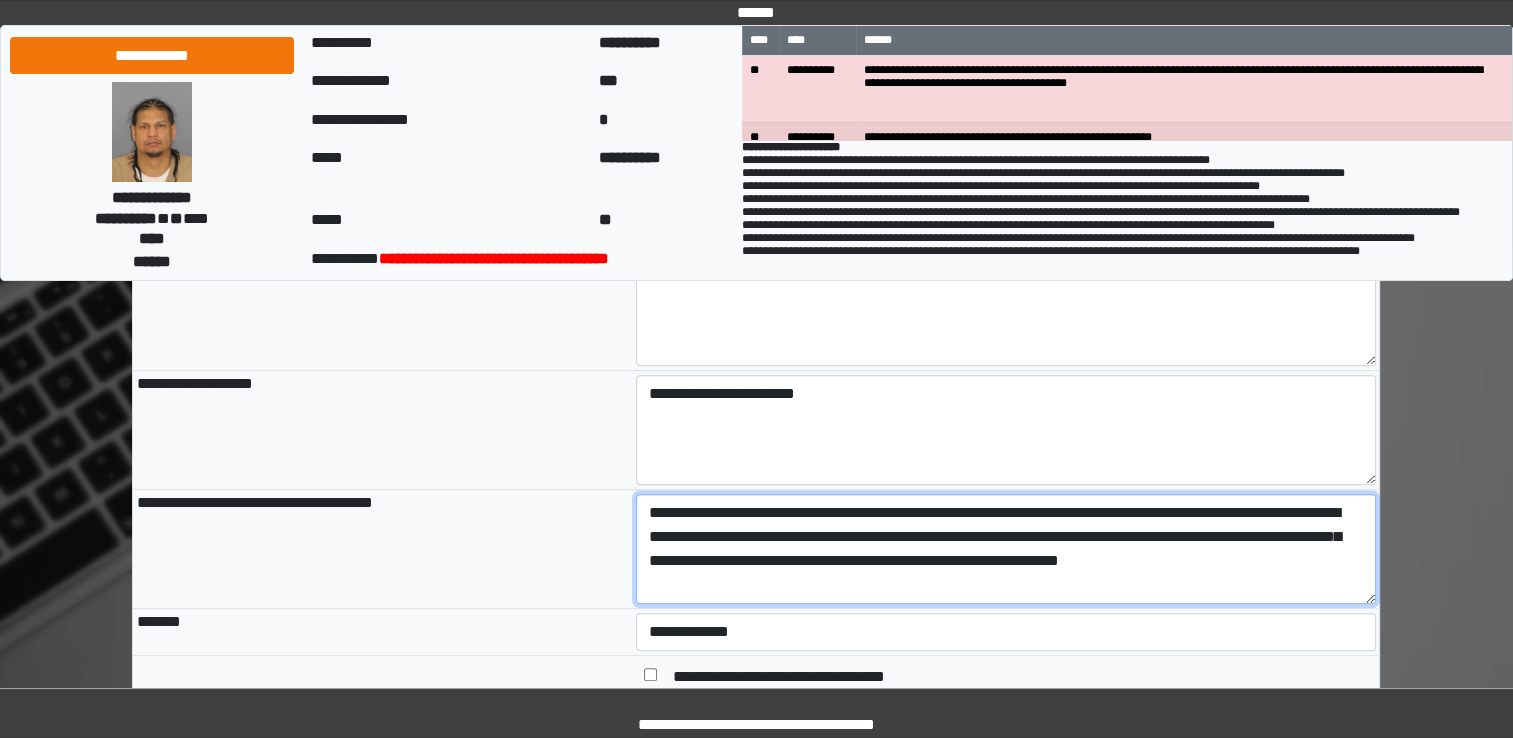 scroll, scrollTop: 800, scrollLeft: 0, axis: vertical 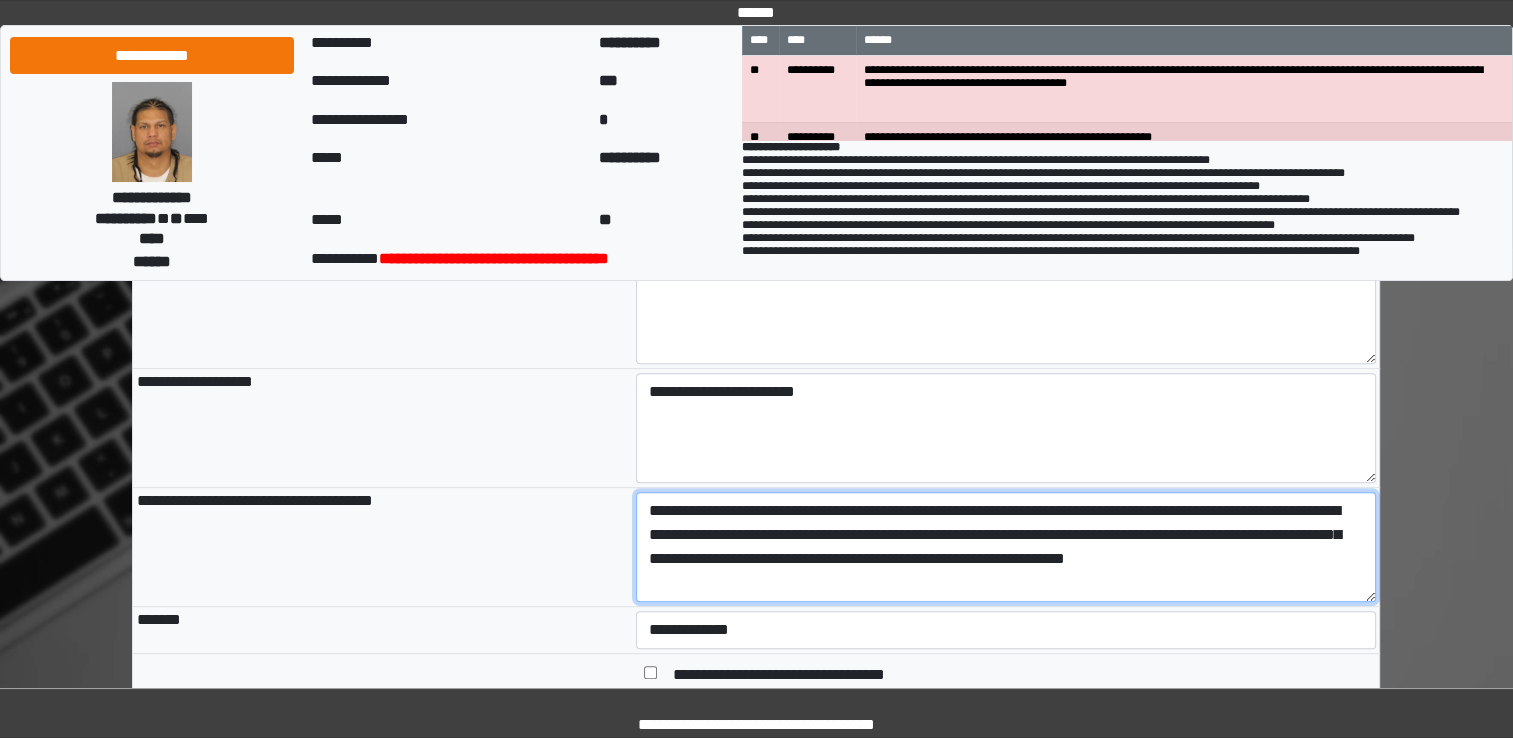 click on "**********" at bounding box center (1006, 547) 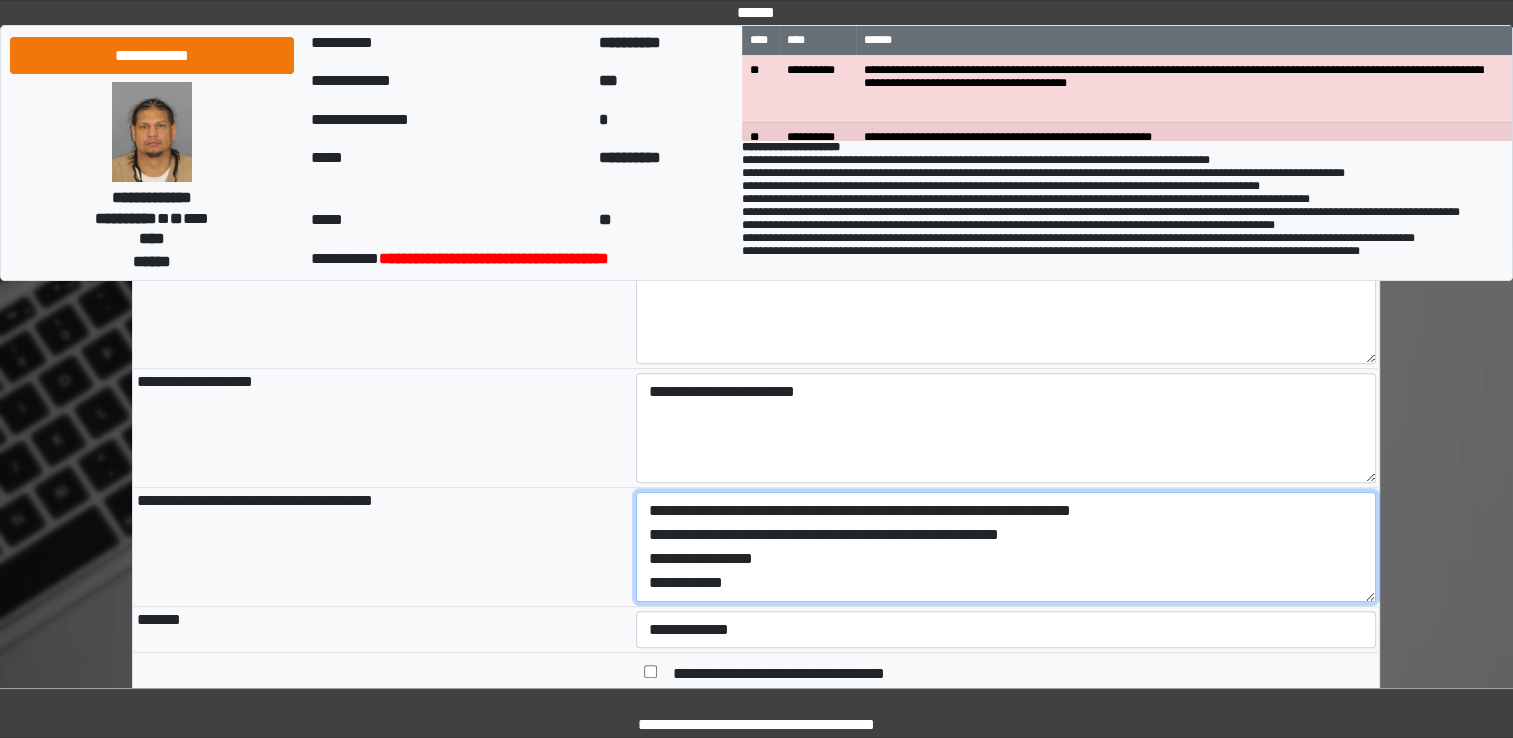 scroll, scrollTop: 72, scrollLeft: 0, axis: vertical 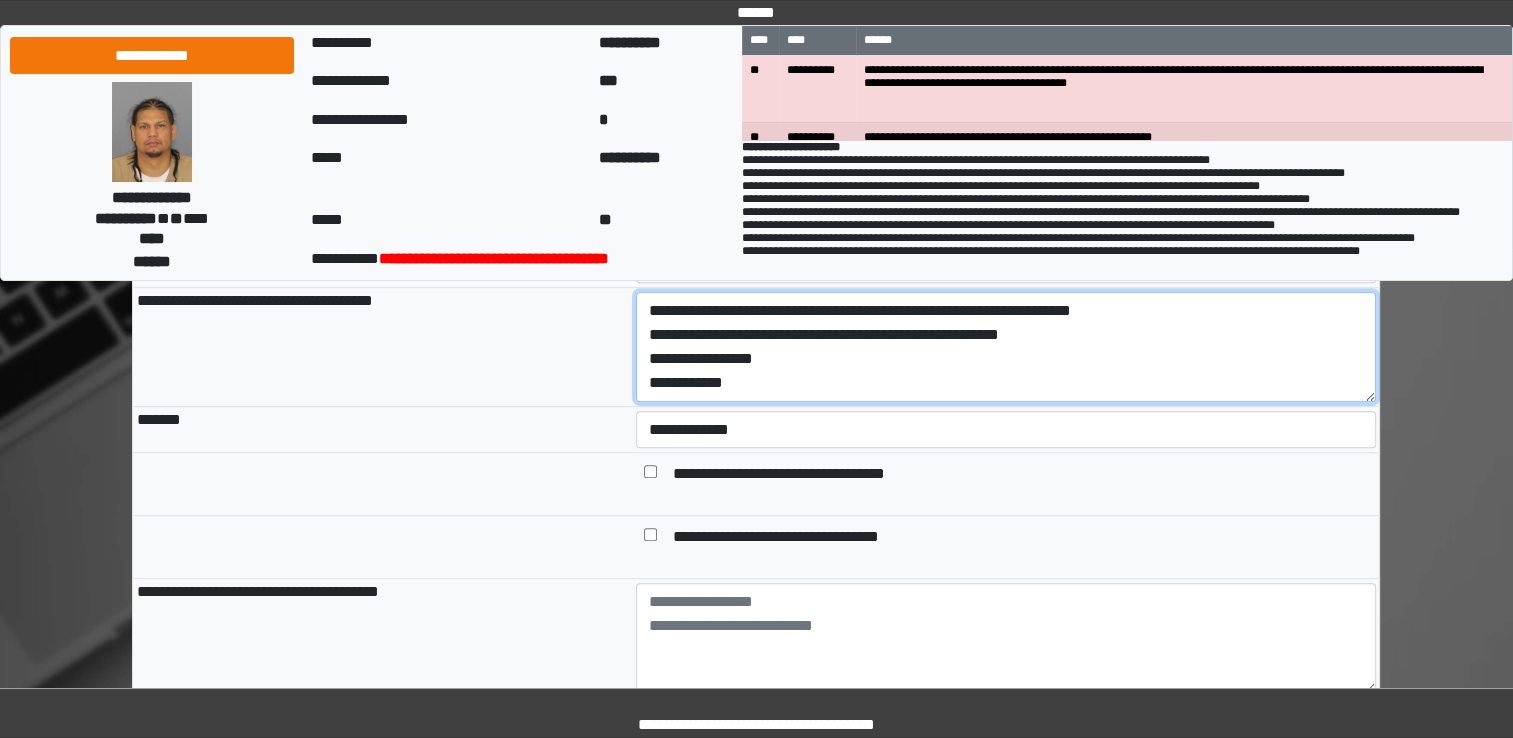 type on "**********" 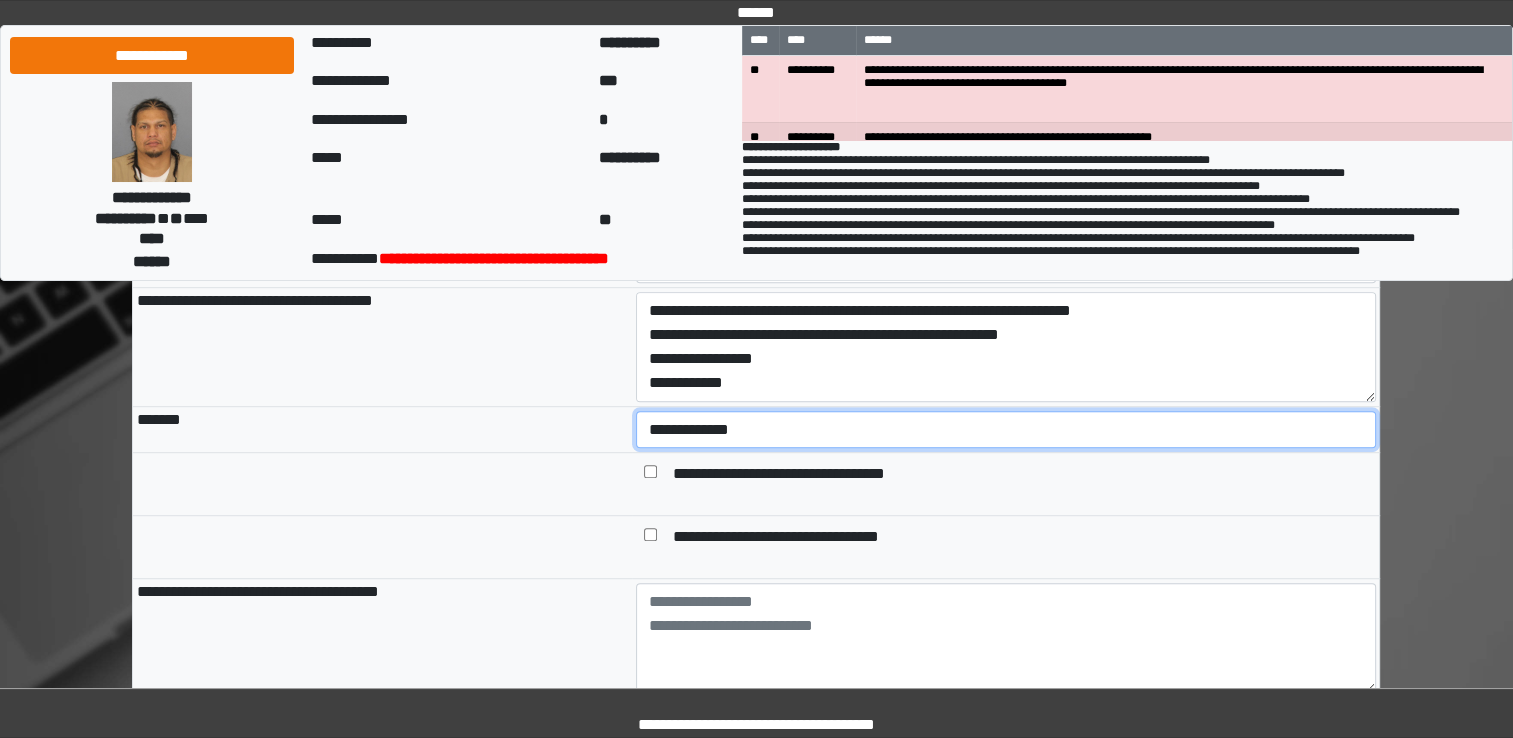 click on "**********" at bounding box center [1006, 430] 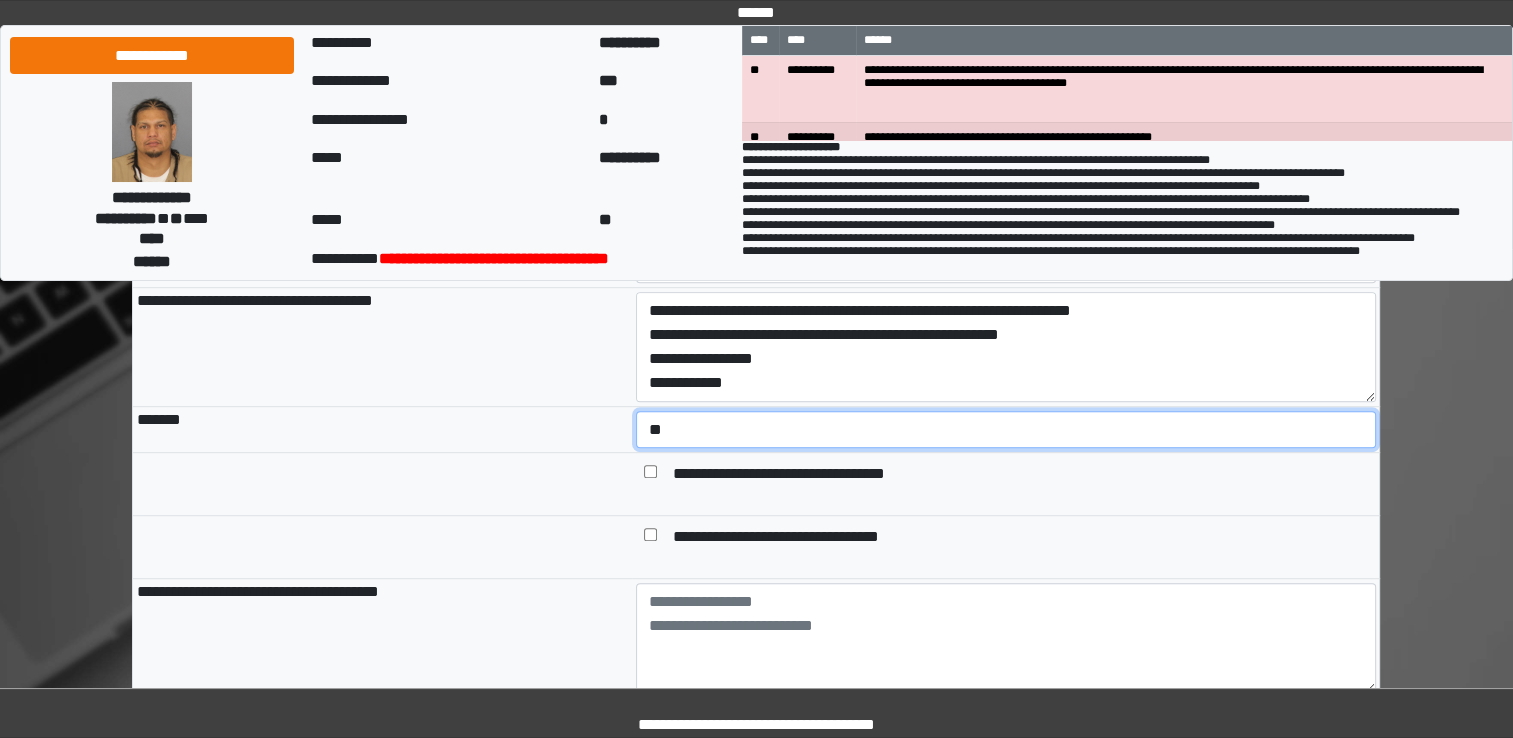 click on "**********" at bounding box center (1006, 430) 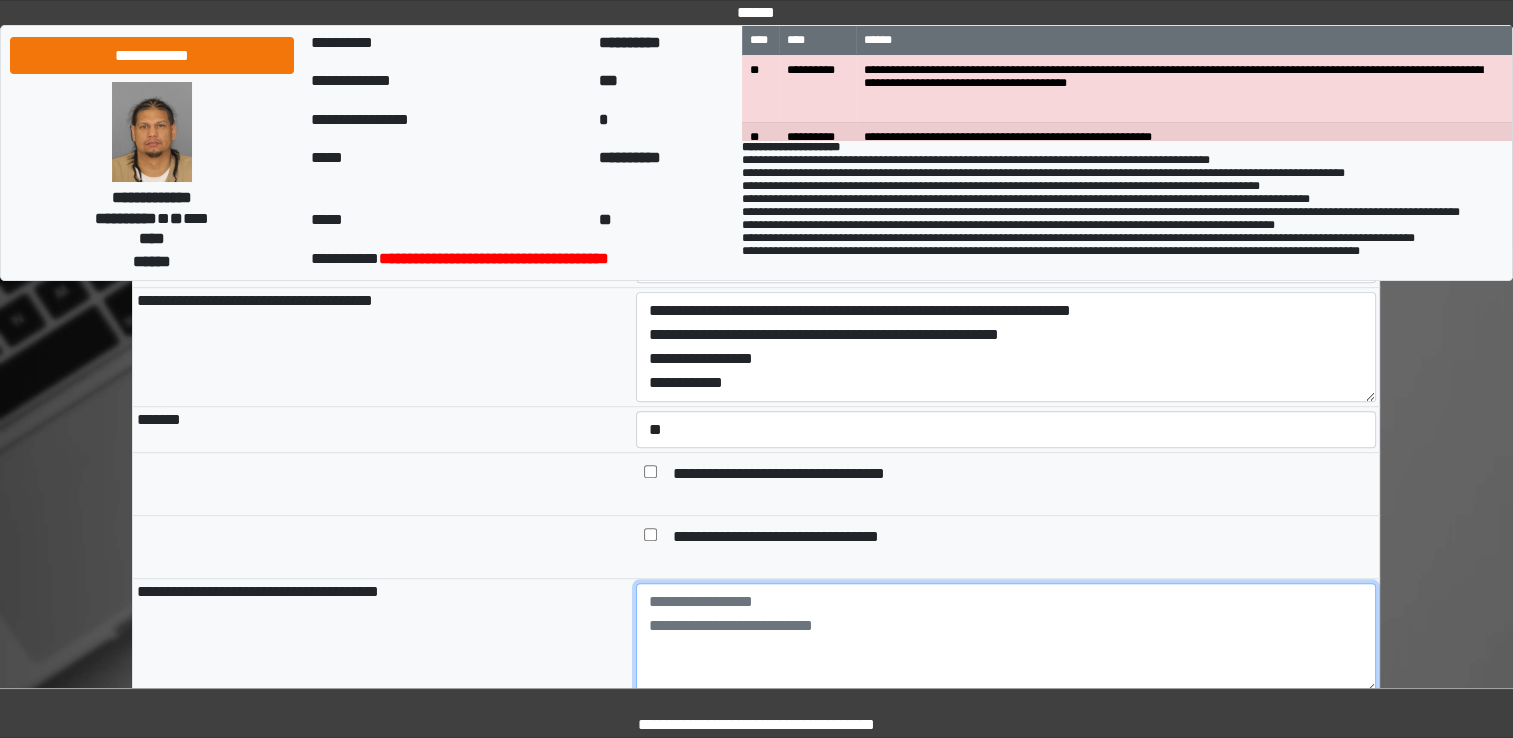 click at bounding box center (1006, 638) 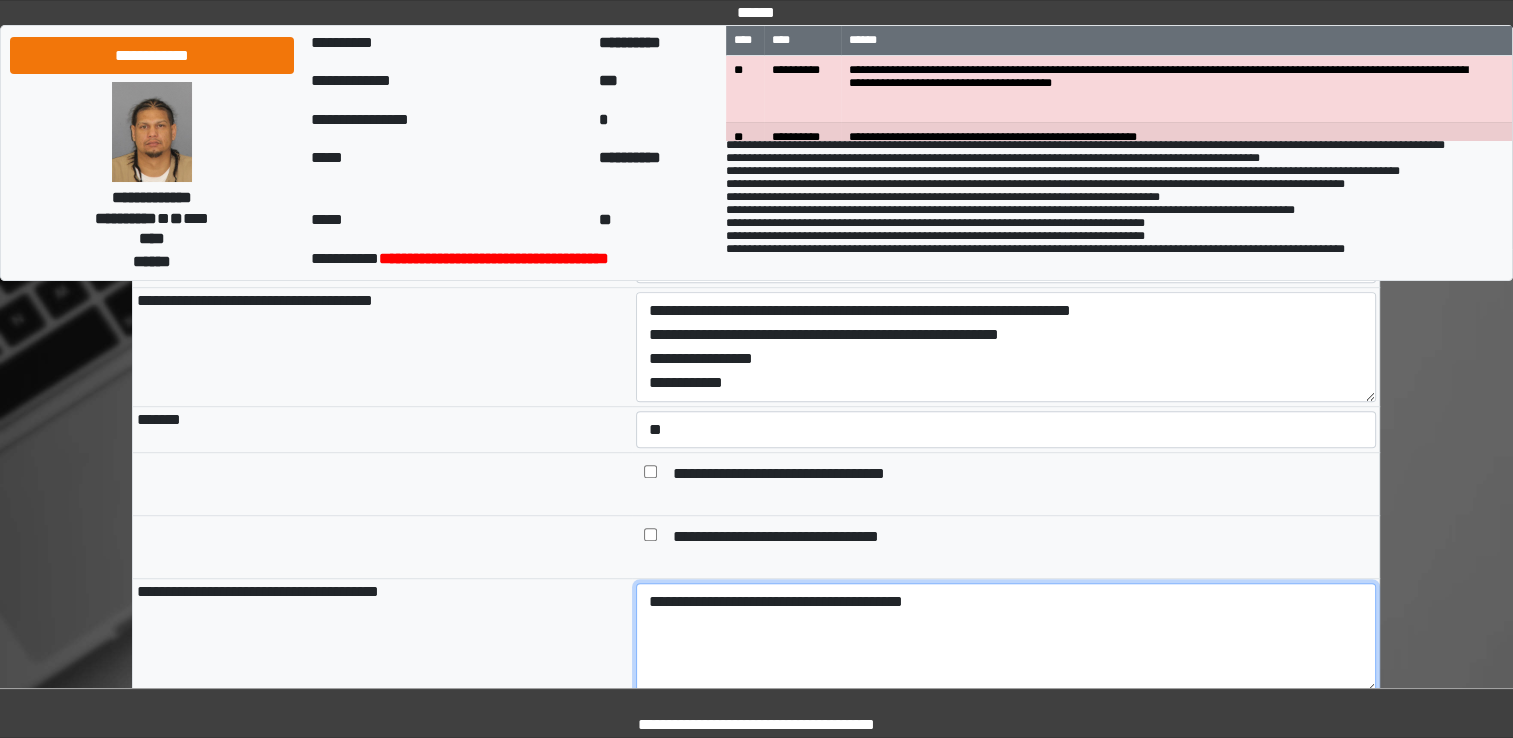scroll, scrollTop: 124, scrollLeft: 0, axis: vertical 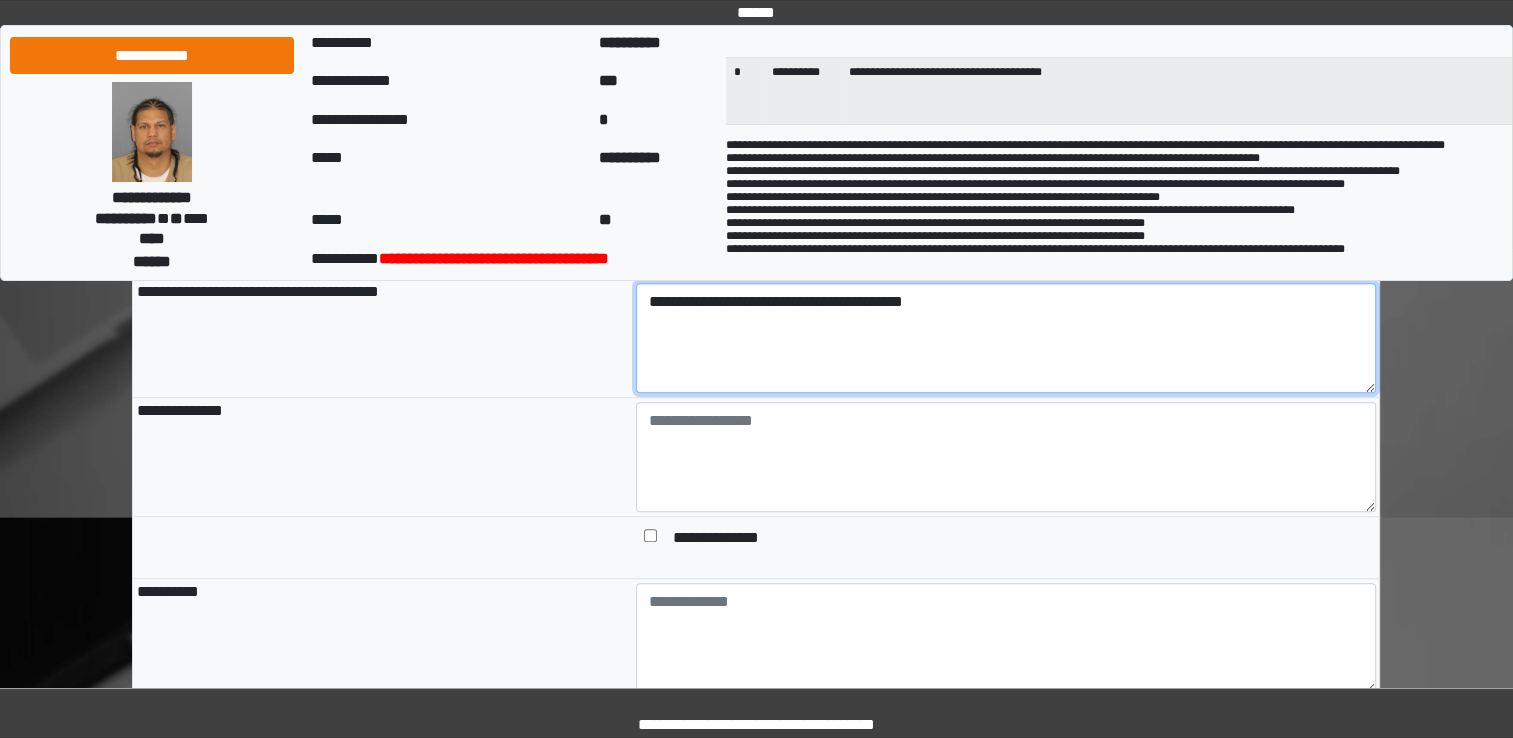 type on "**********" 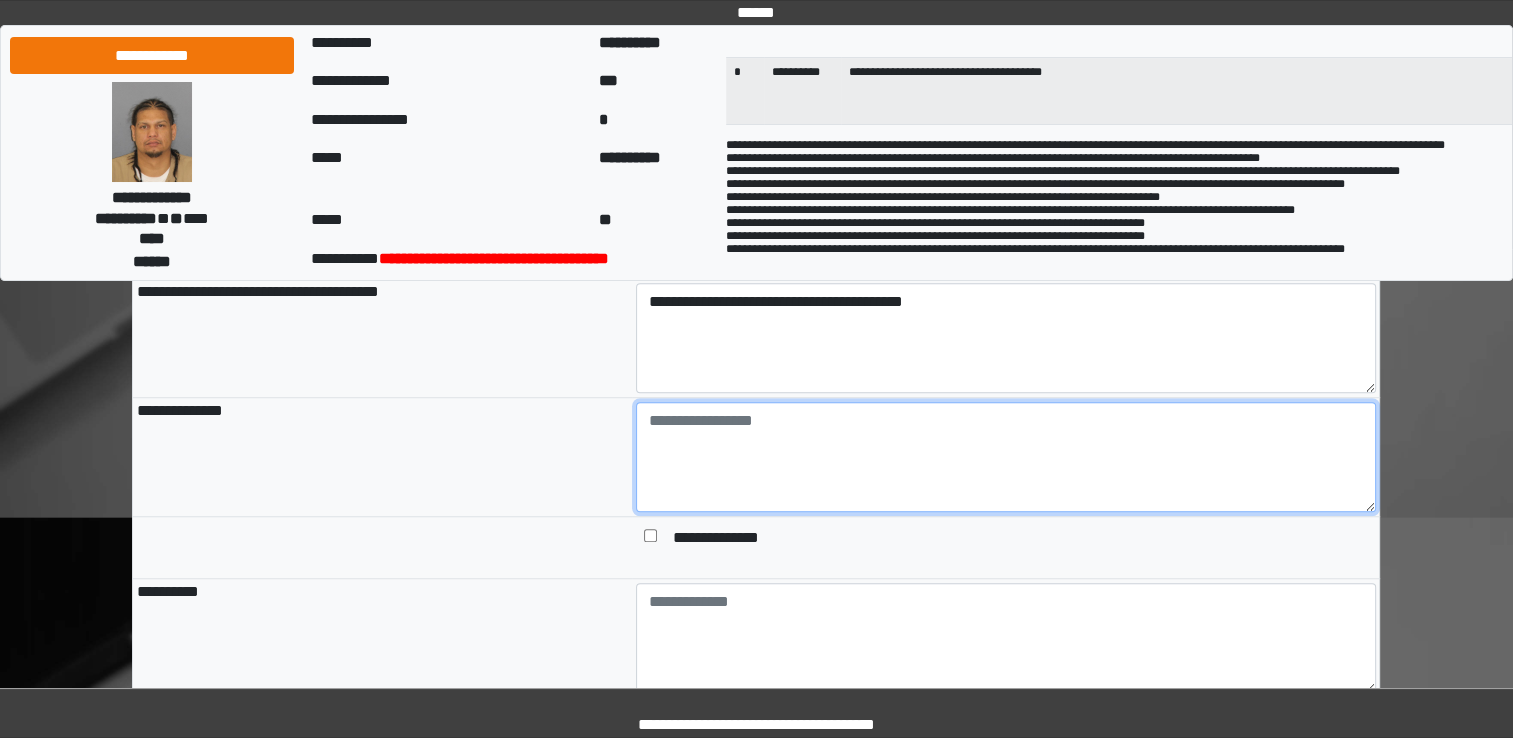 click at bounding box center (1006, 457) 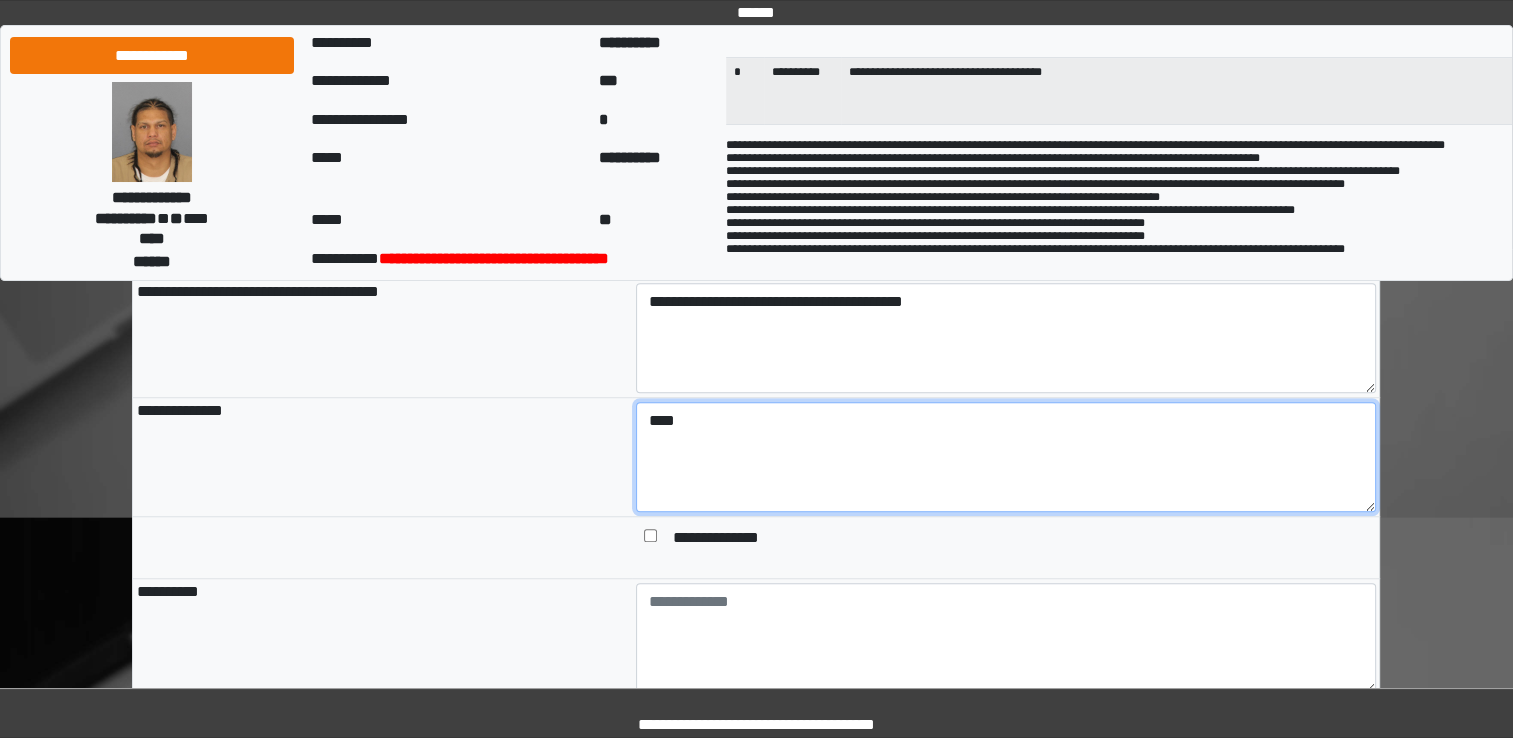 type on "****" 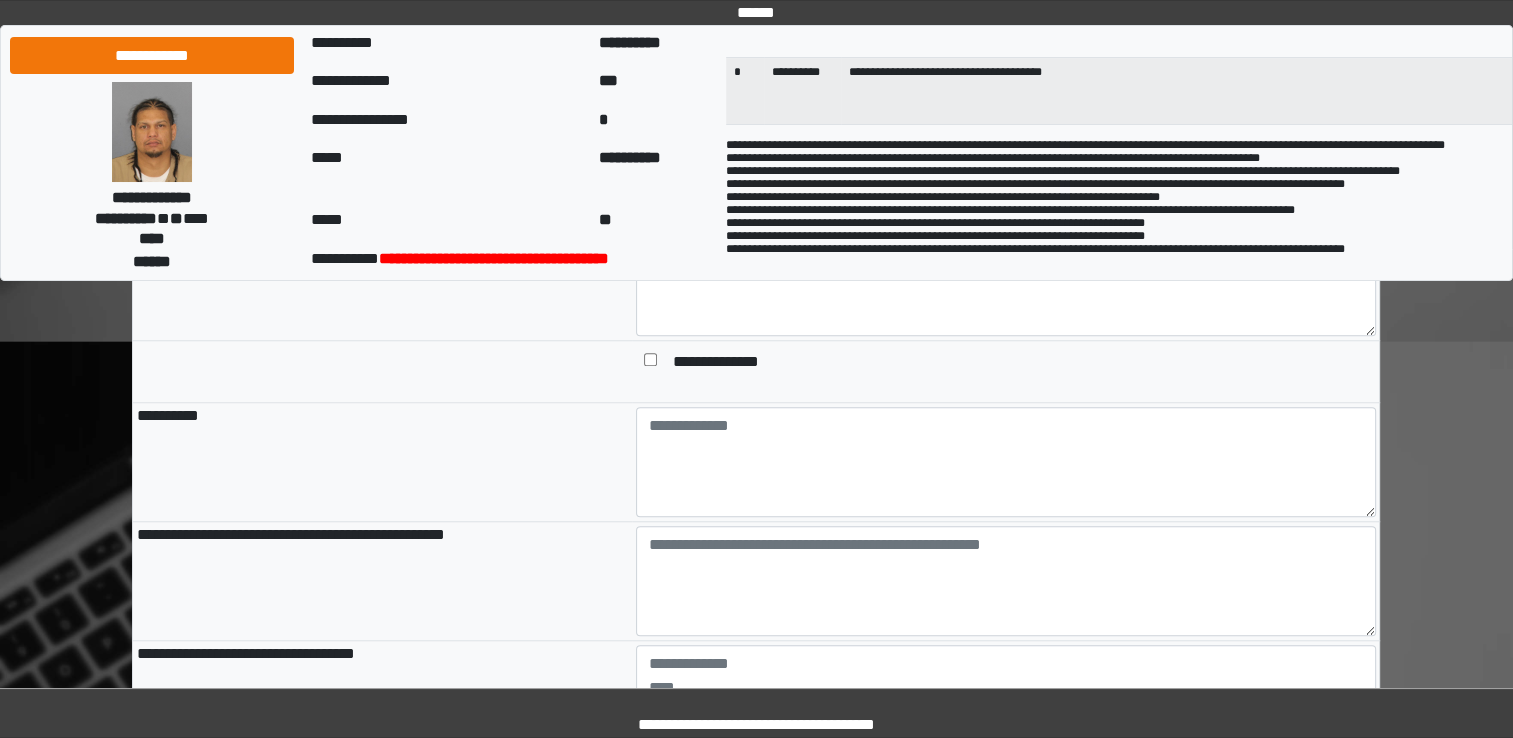 scroll, scrollTop: 1500, scrollLeft: 0, axis: vertical 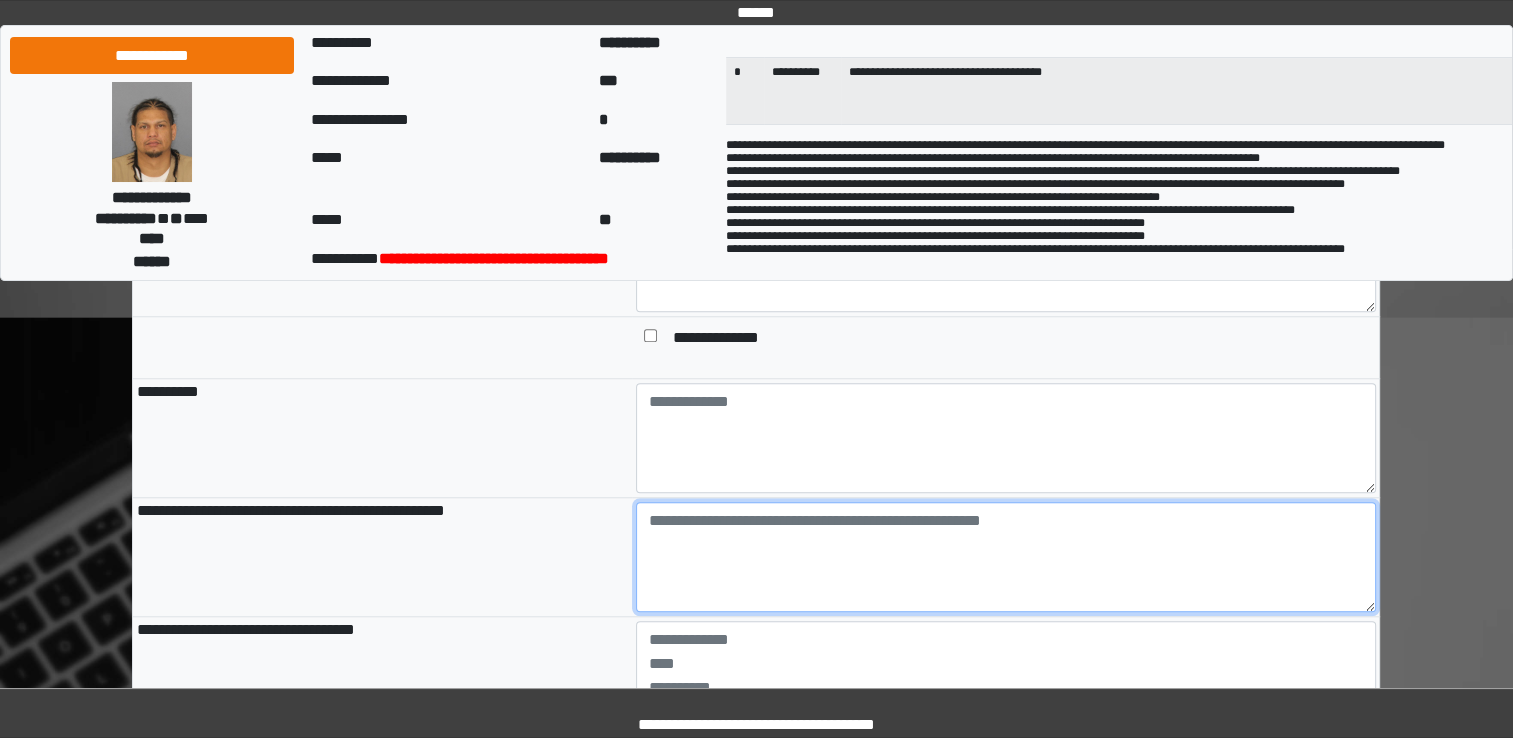 click at bounding box center (1006, 557) 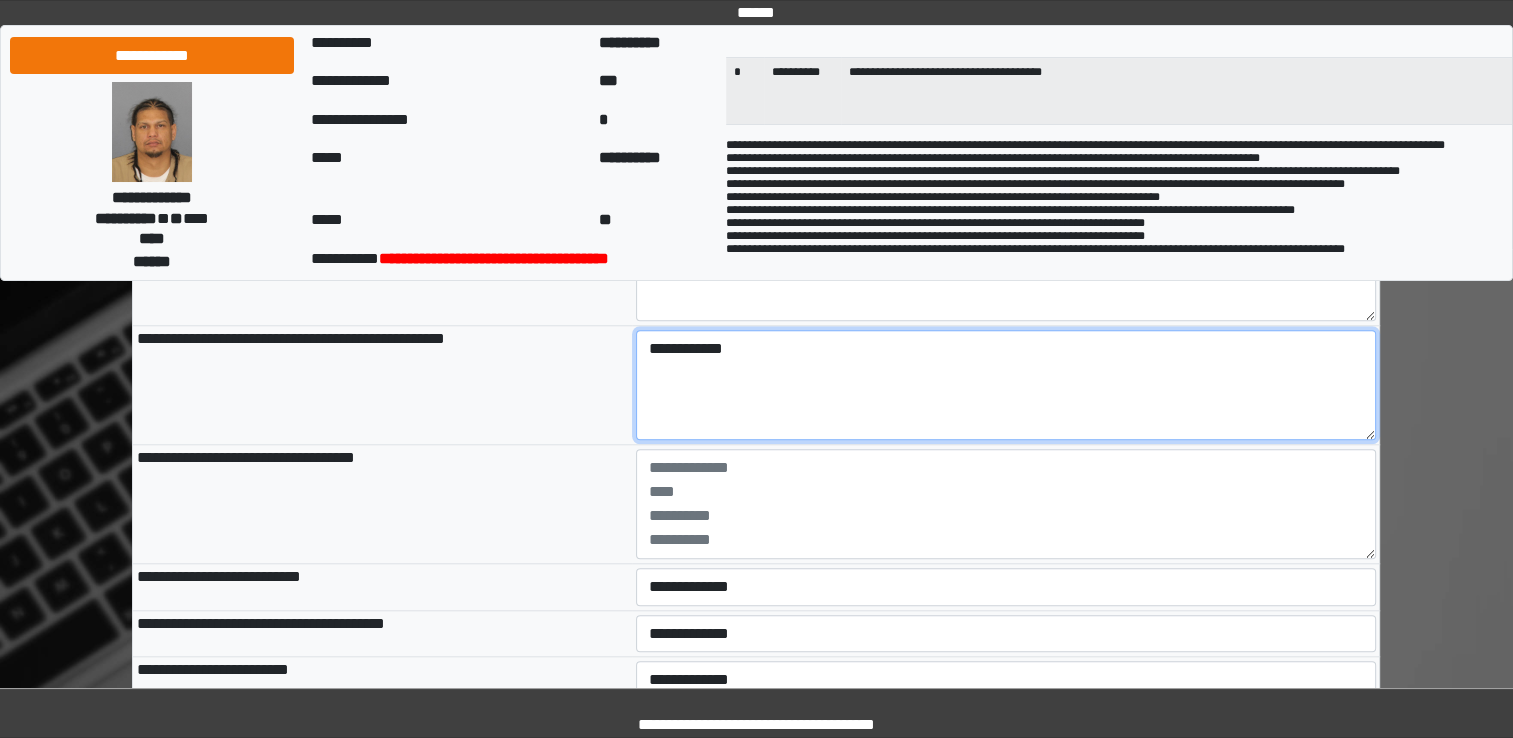scroll, scrollTop: 1700, scrollLeft: 0, axis: vertical 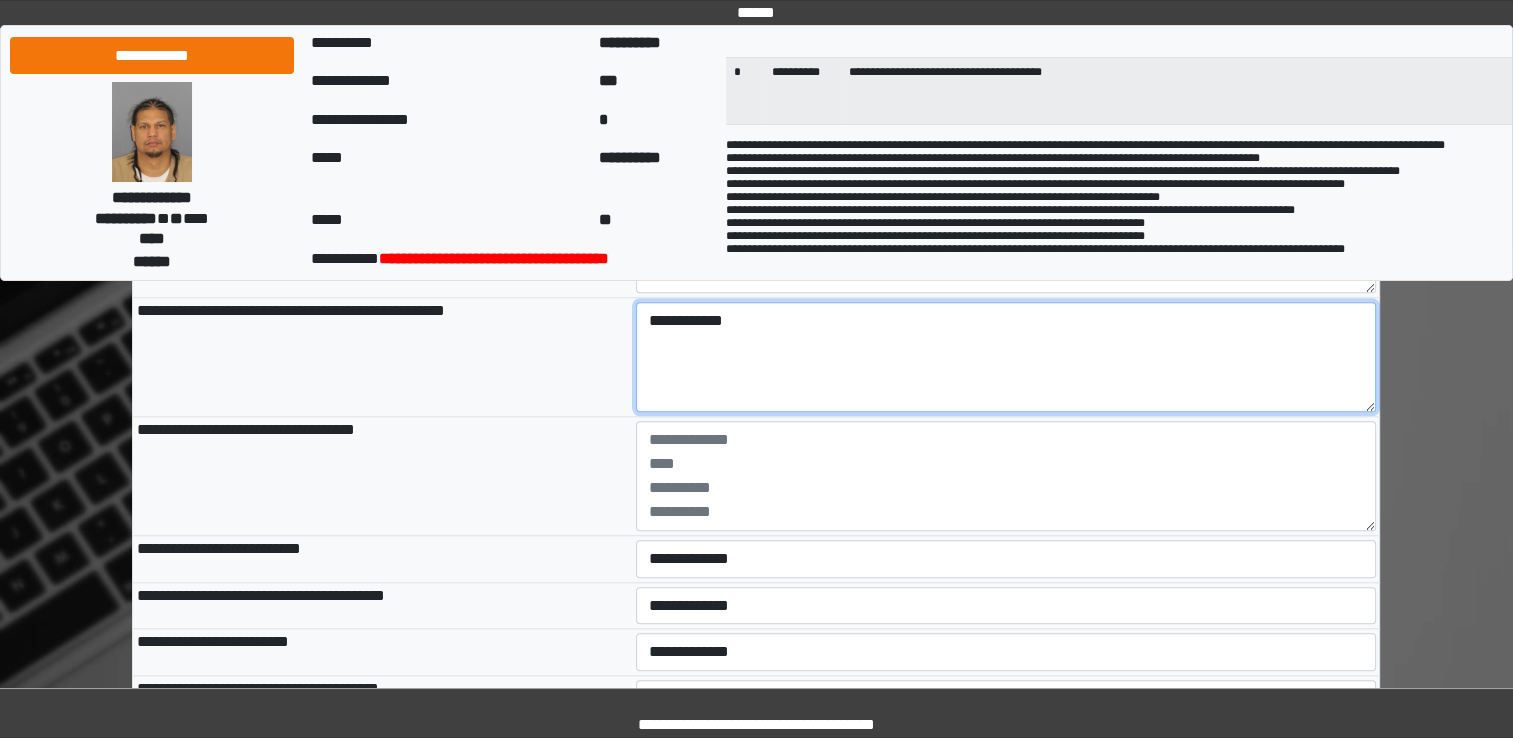 type on "**********" 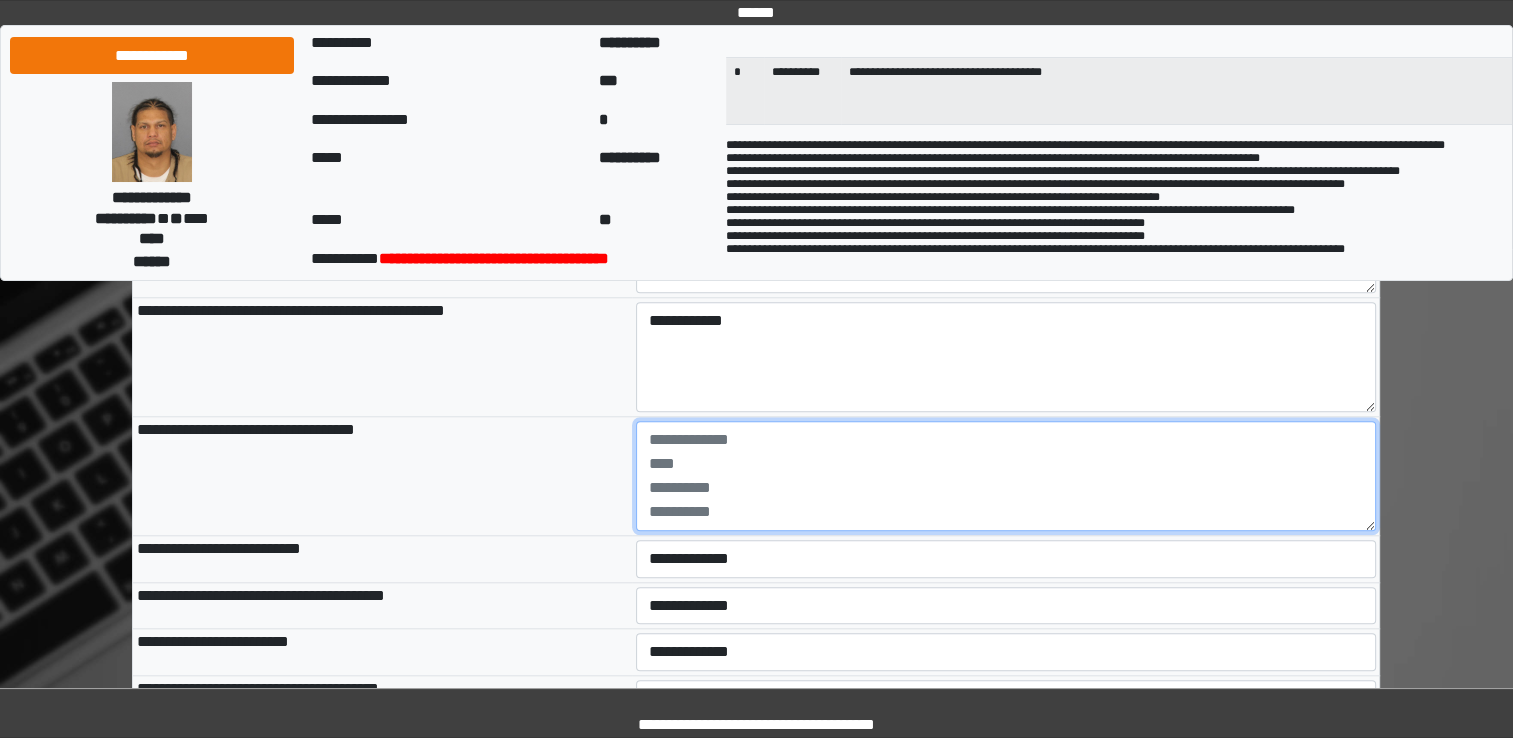 click at bounding box center (1006, 476) 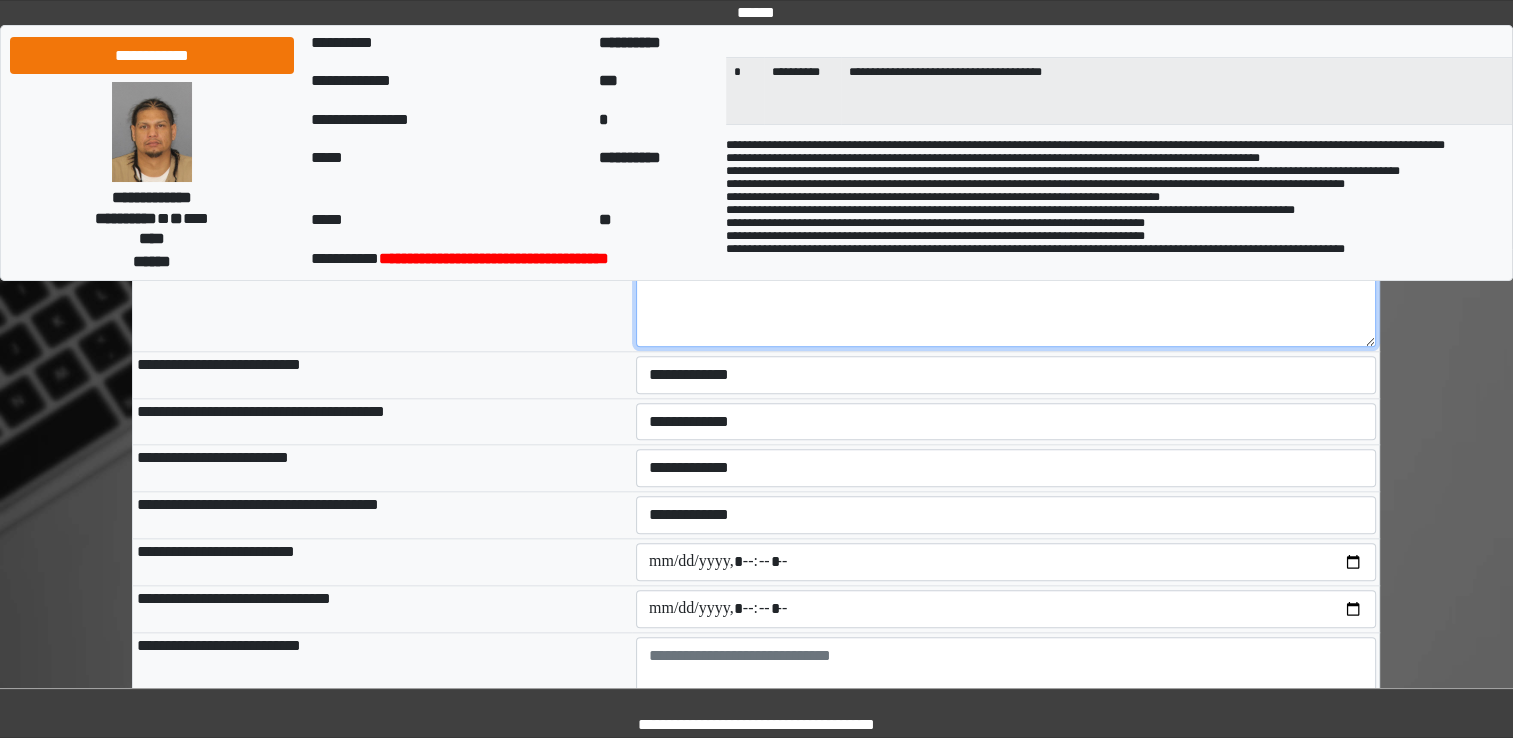 scroll, scrollTop: 1900, scrollLeft: 0, axis: vertical 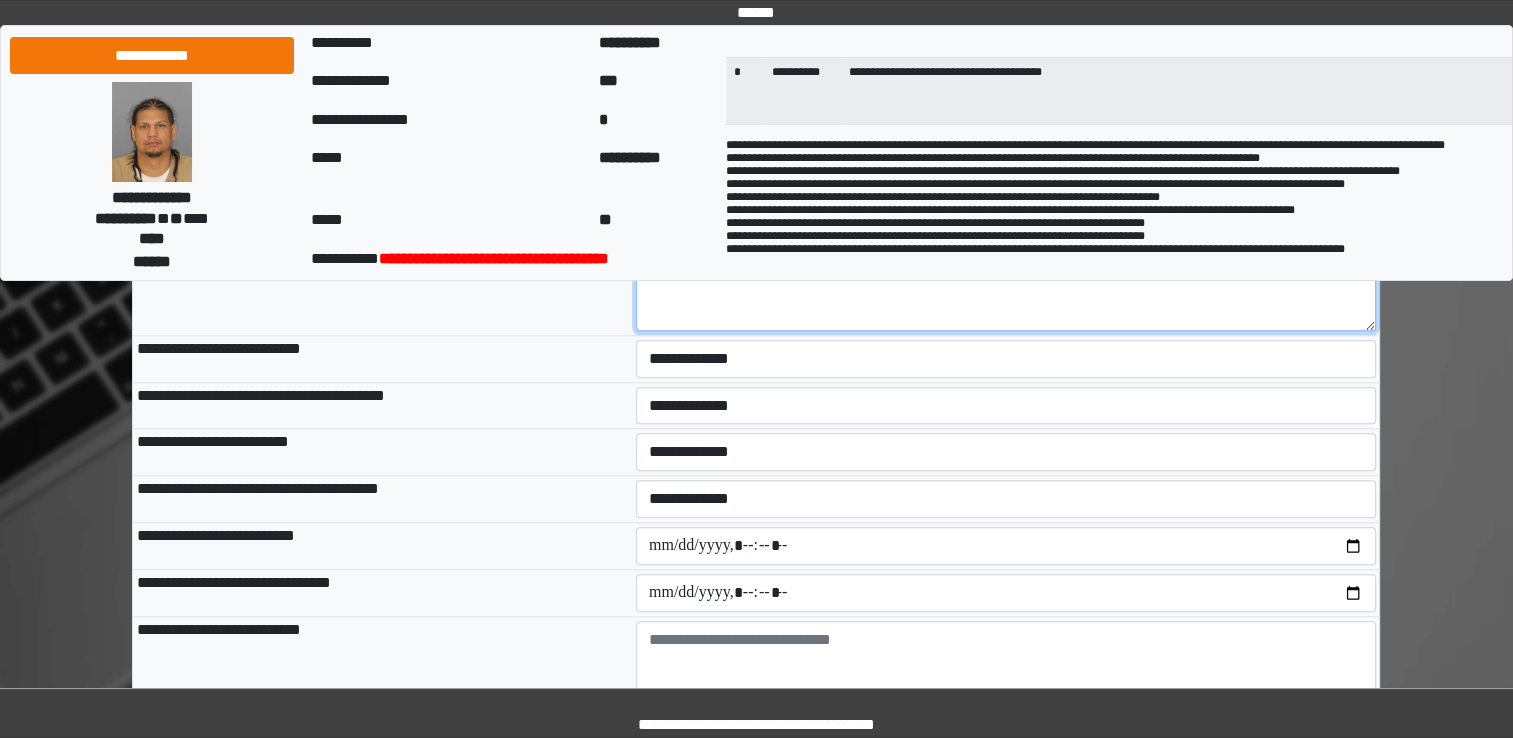 type on "**********" 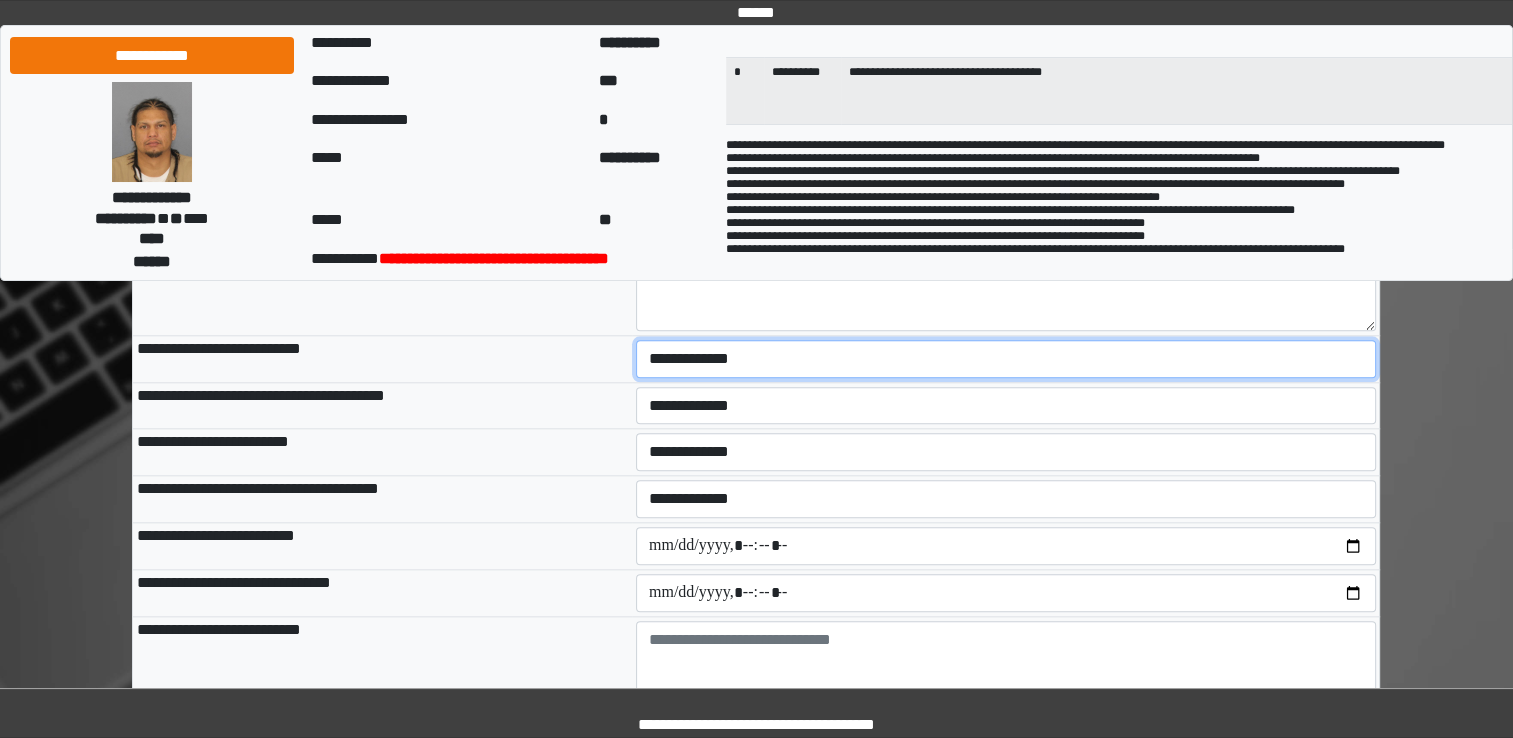 click on "**********" at bounding box center [1006, 359] 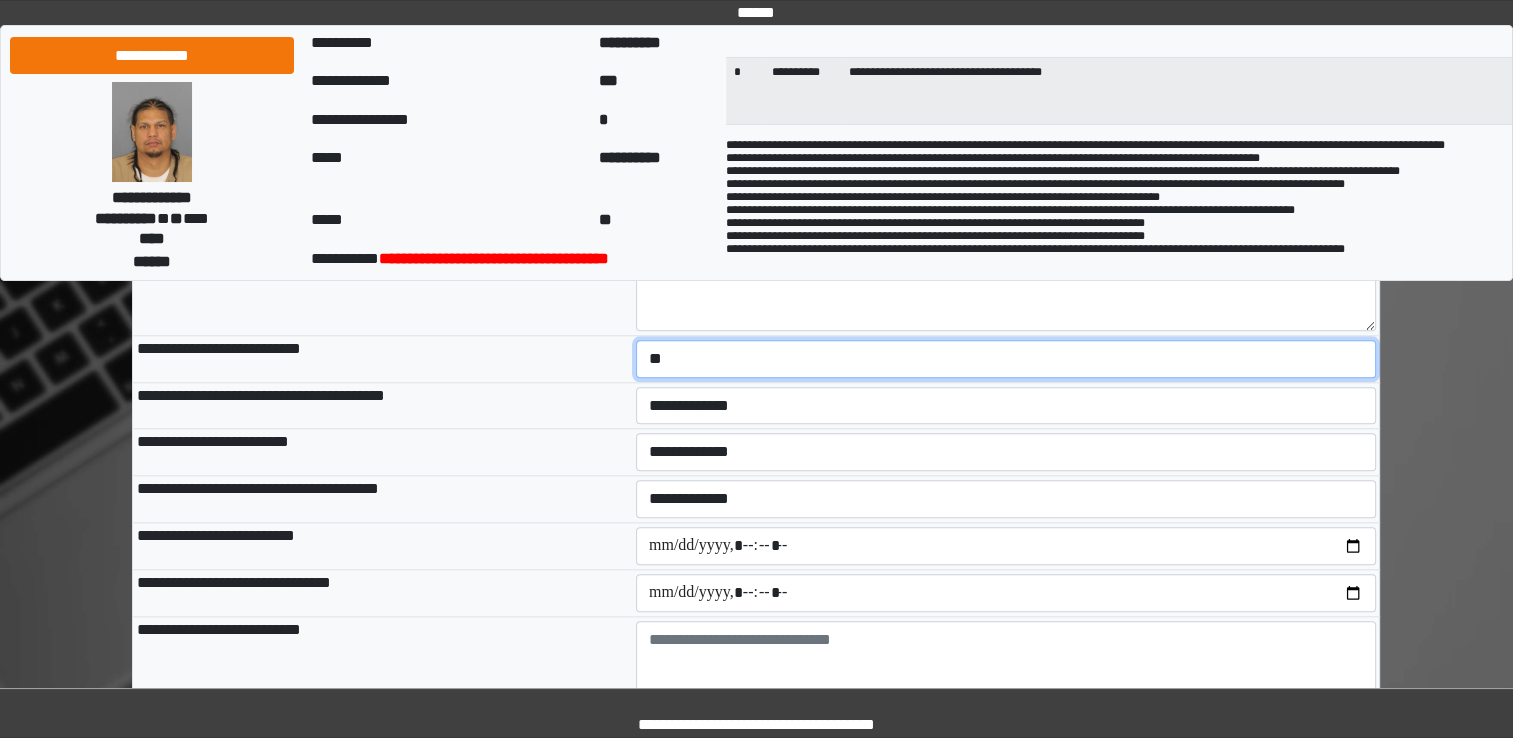 click on "**********" at bounding box center [1006, 359] 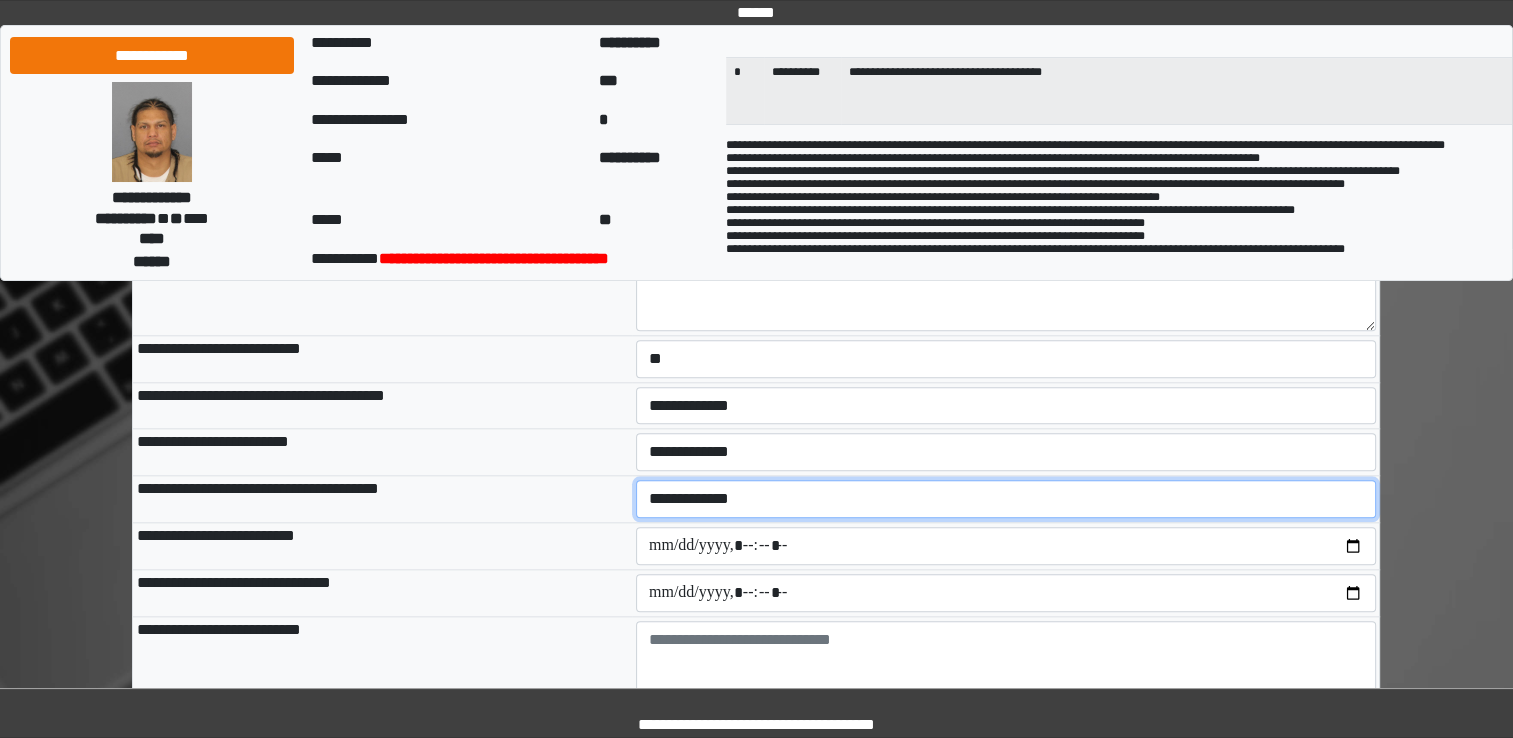click on "**********" at bounding box center [1006, 499] 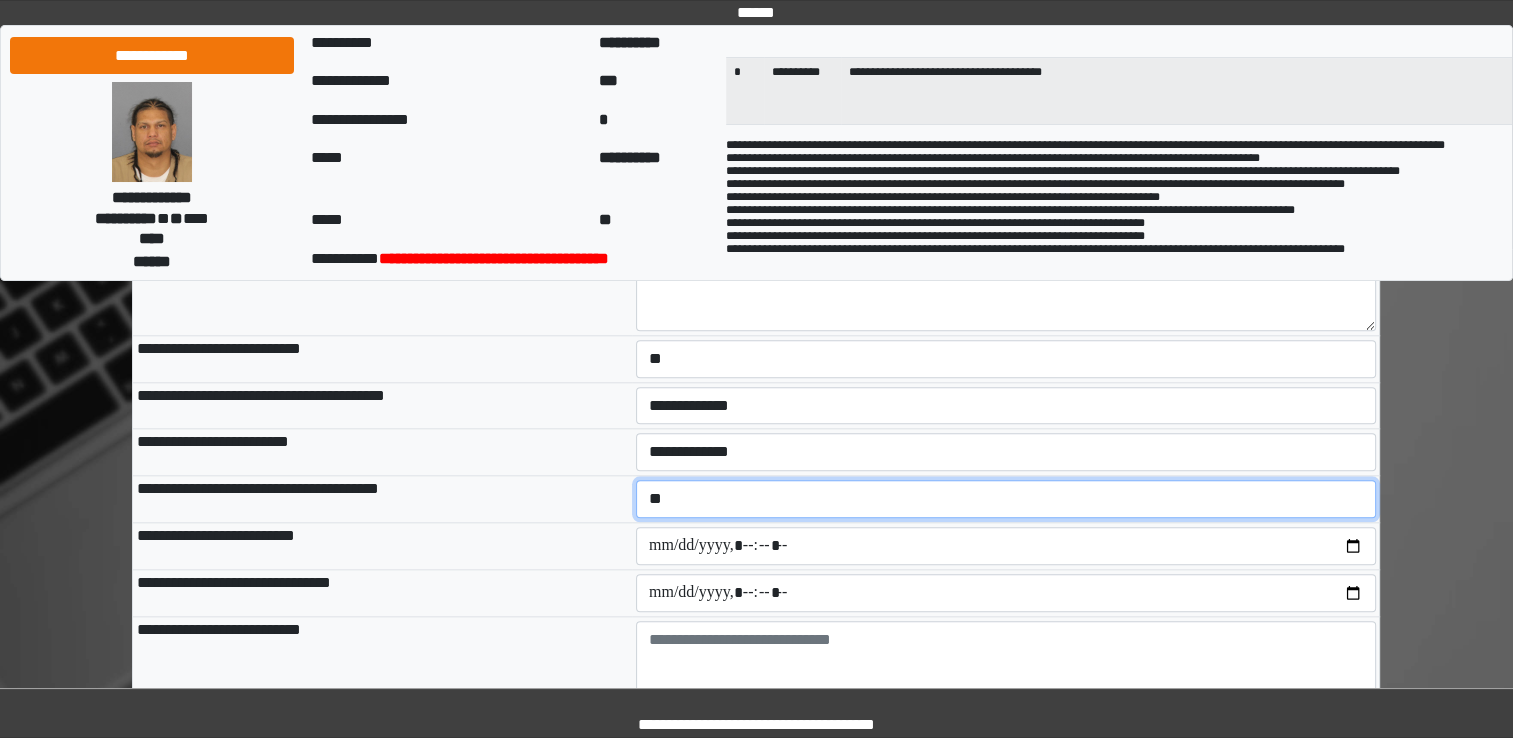 click on "**********" at bounding box center [1006, 499] 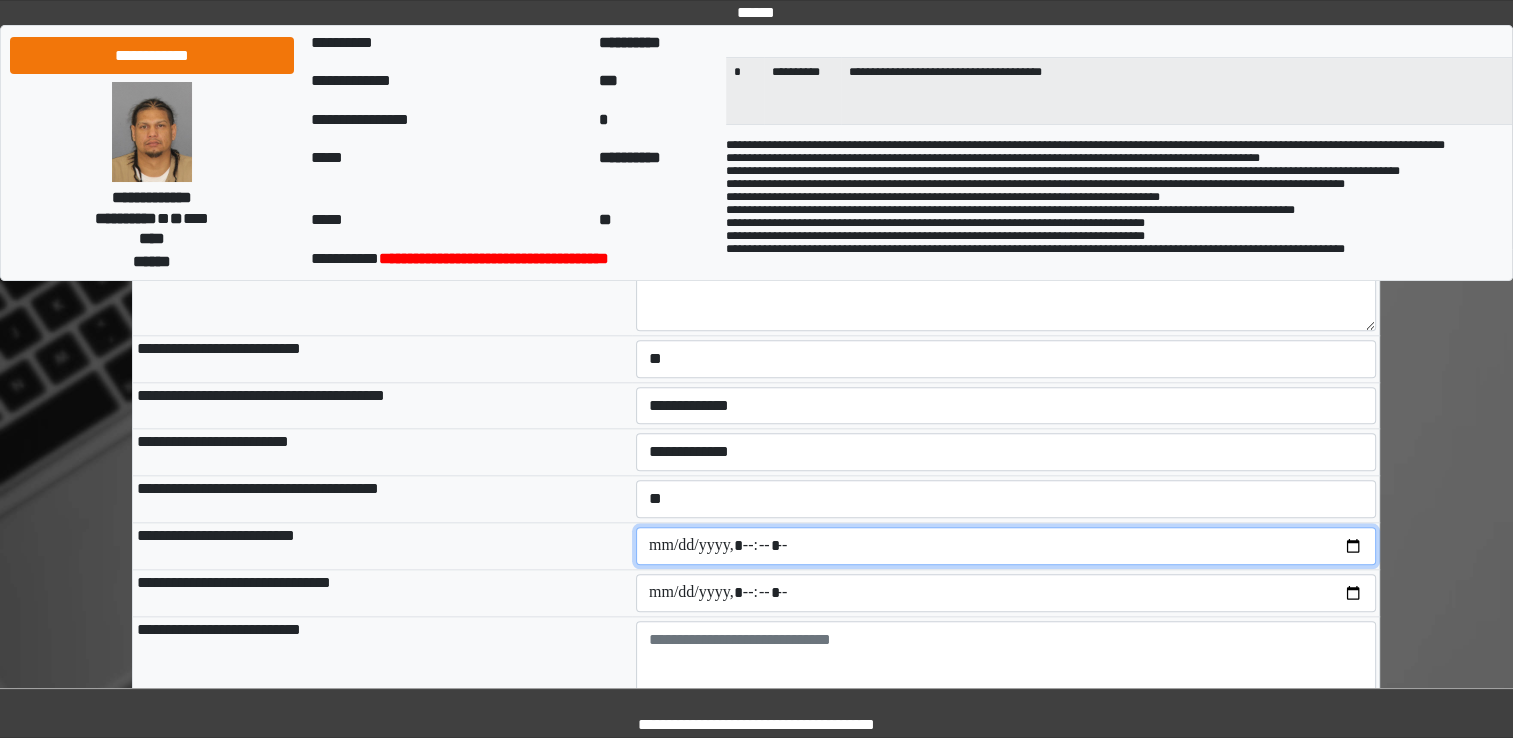 click at bounding box center (1006, 546) 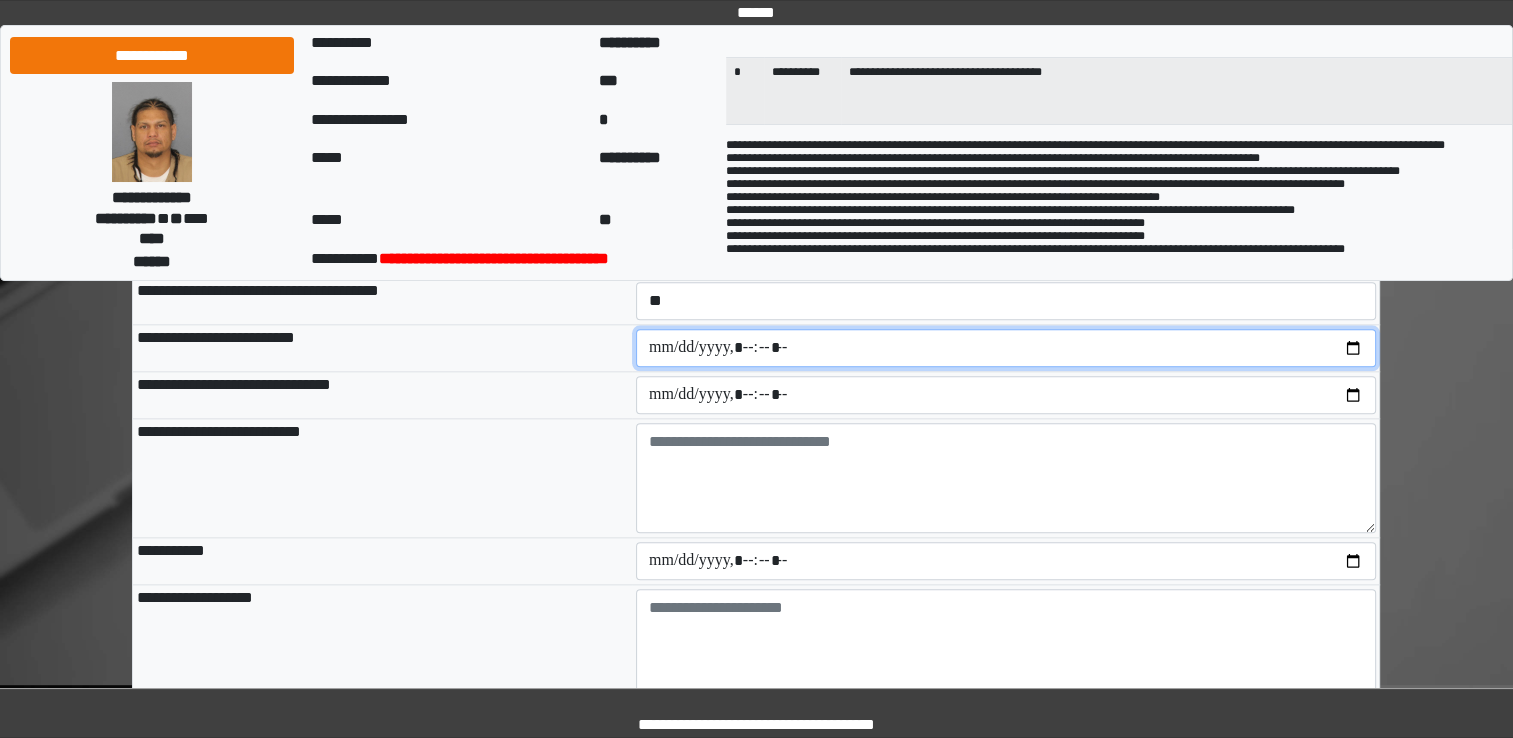 scroll, scrollTop: 2100, scrollLeft: 0, axis: vertical 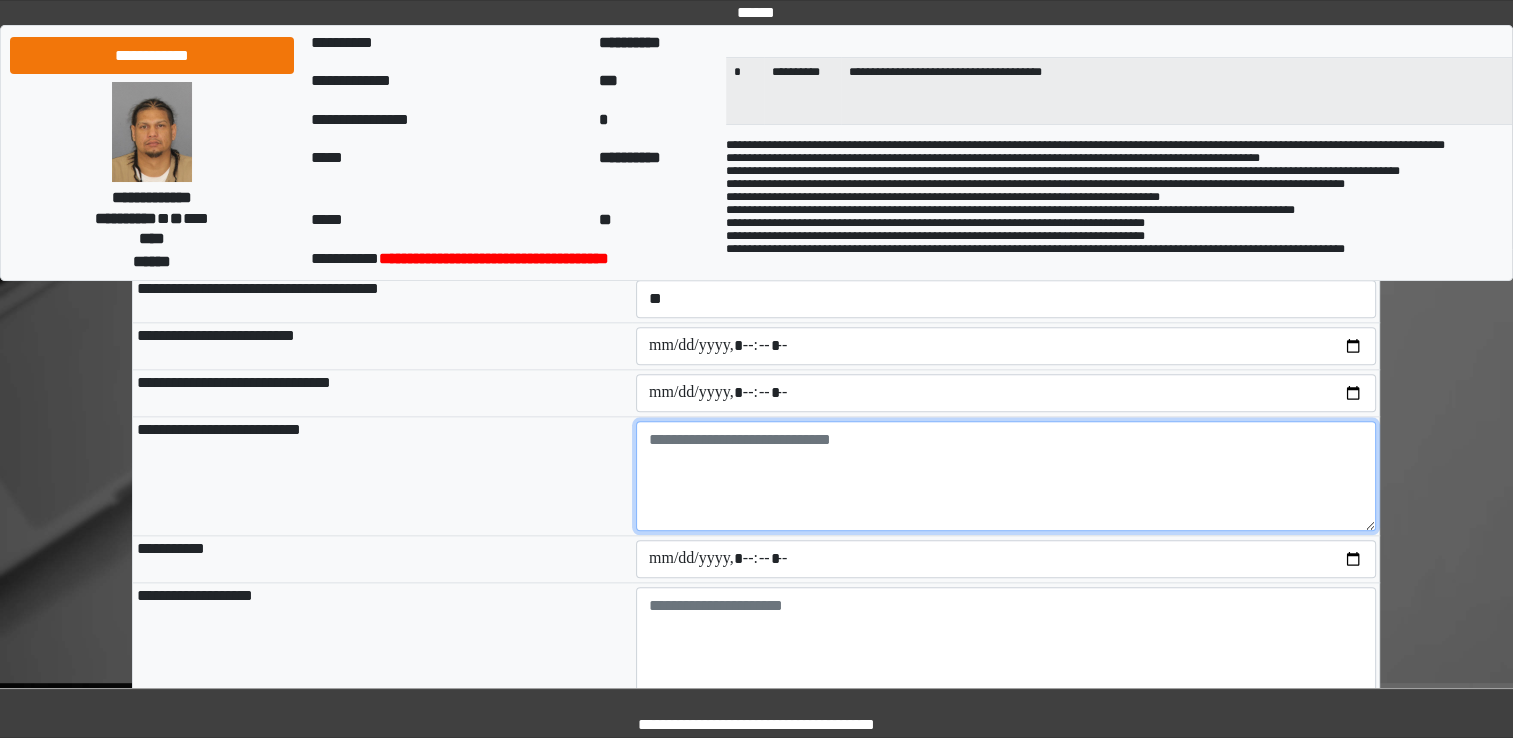 click at bounding box center (1006, 476) 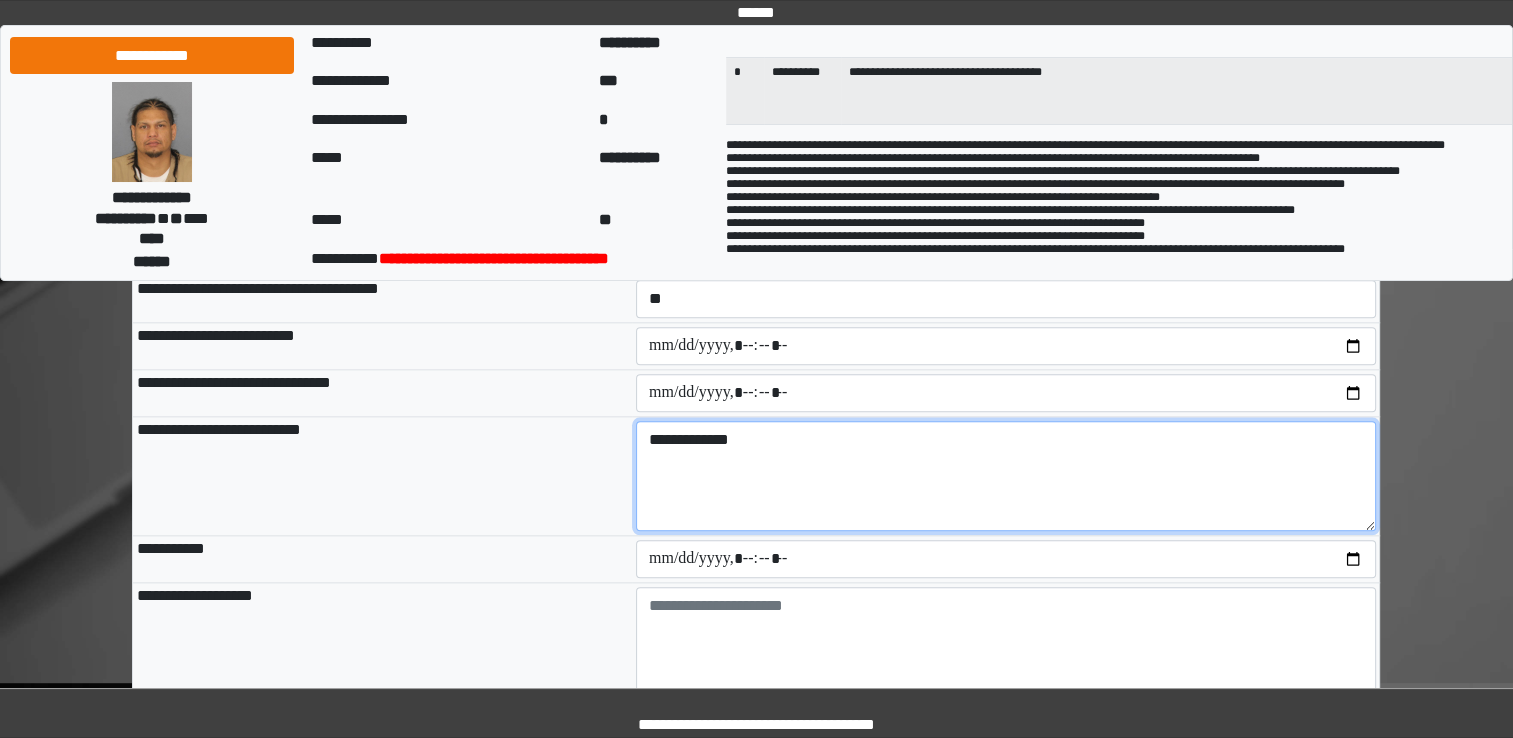 type on "**********" 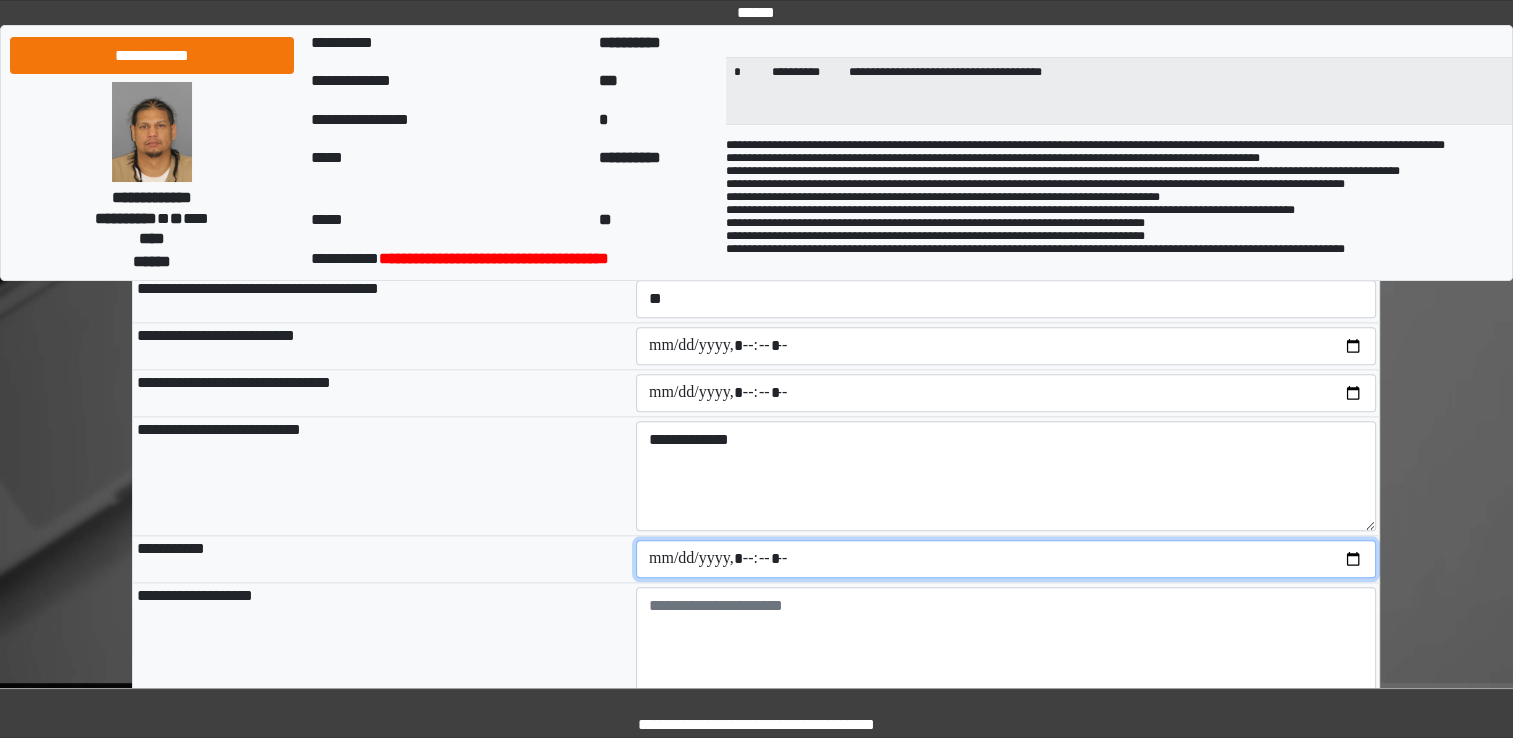 click at bounding box center (1006, 559) 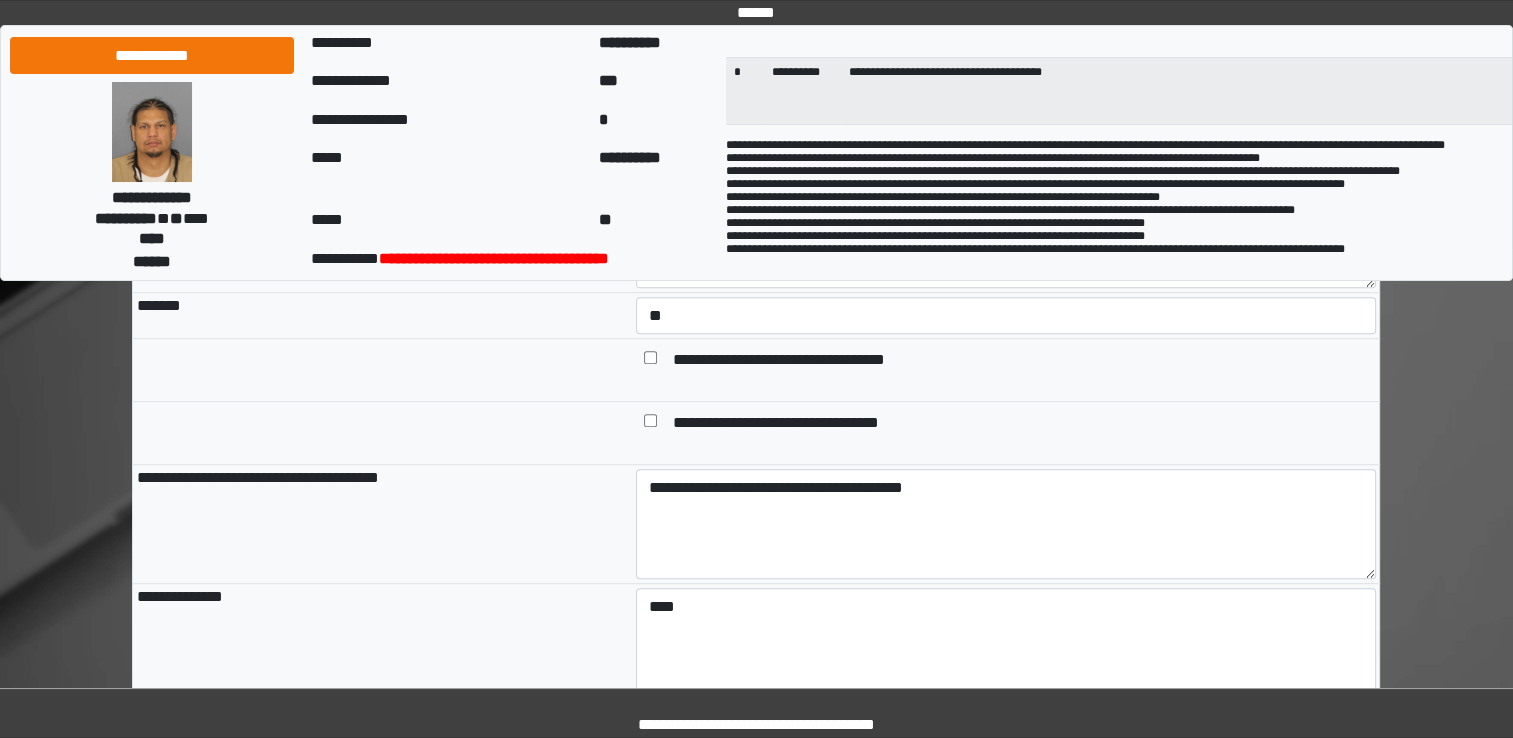 scroll, scrollTop: 972, scrollLeft: 0, axis: vertical 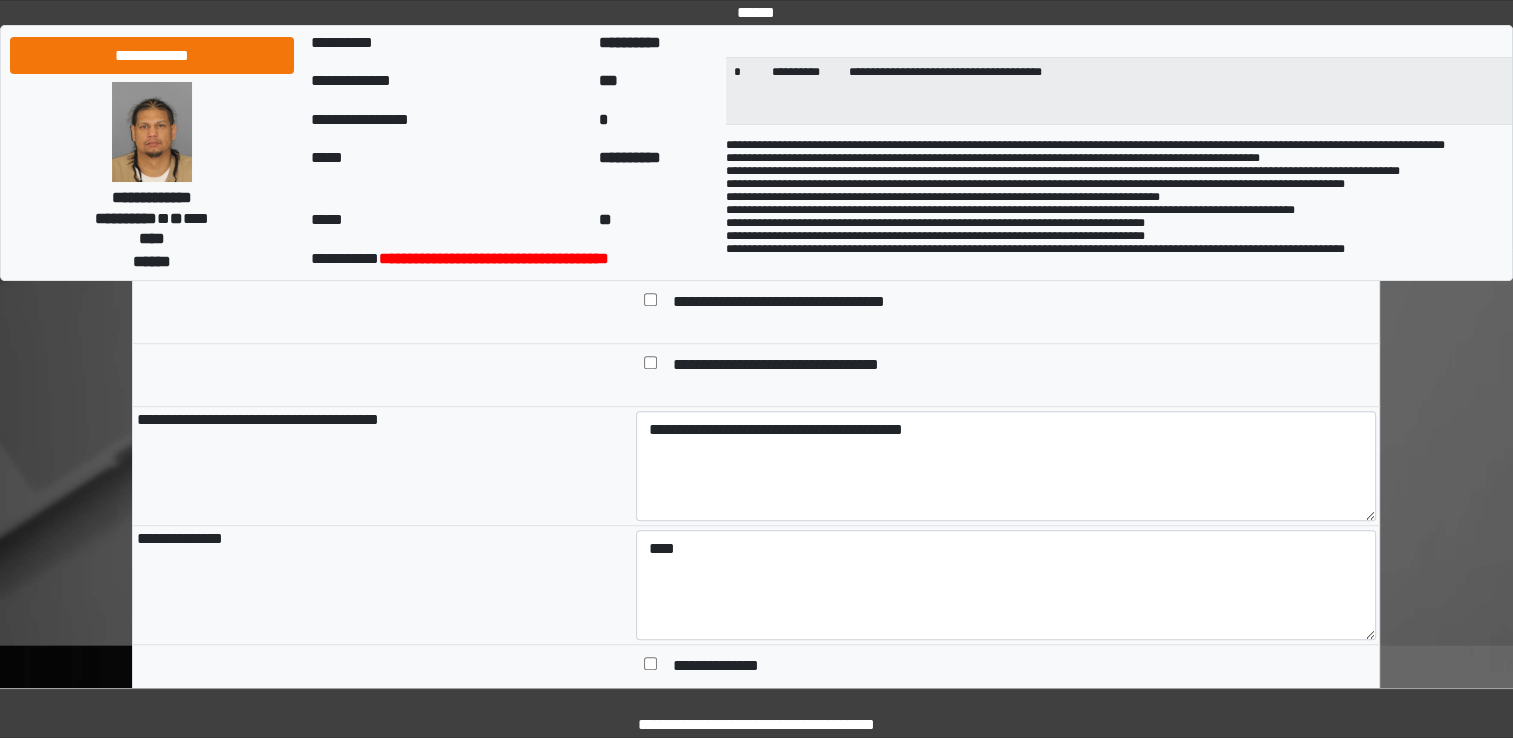 type on "**********" 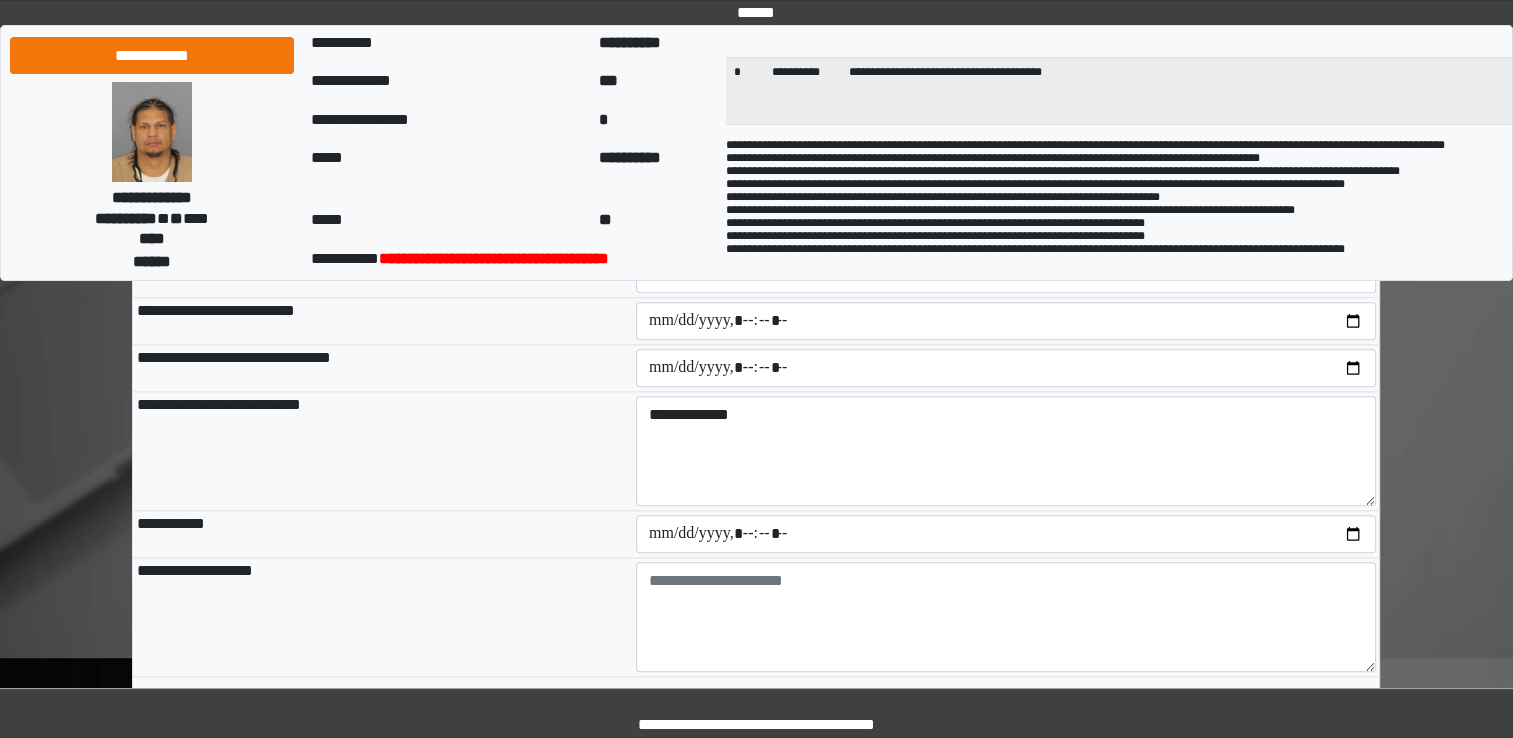 scroll, scrollTop: 2272, scrollLeft: 0, axis: vertical 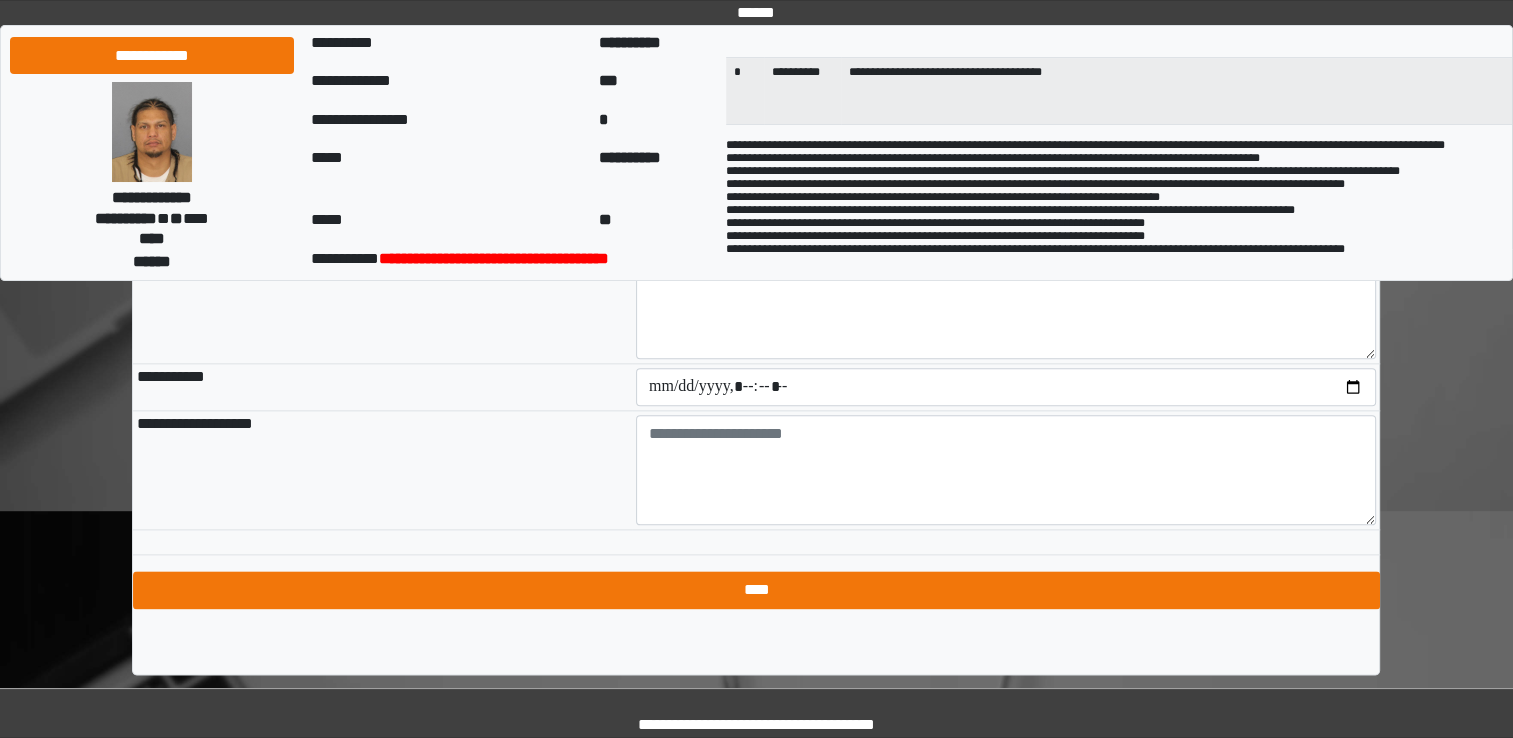 type on "****" 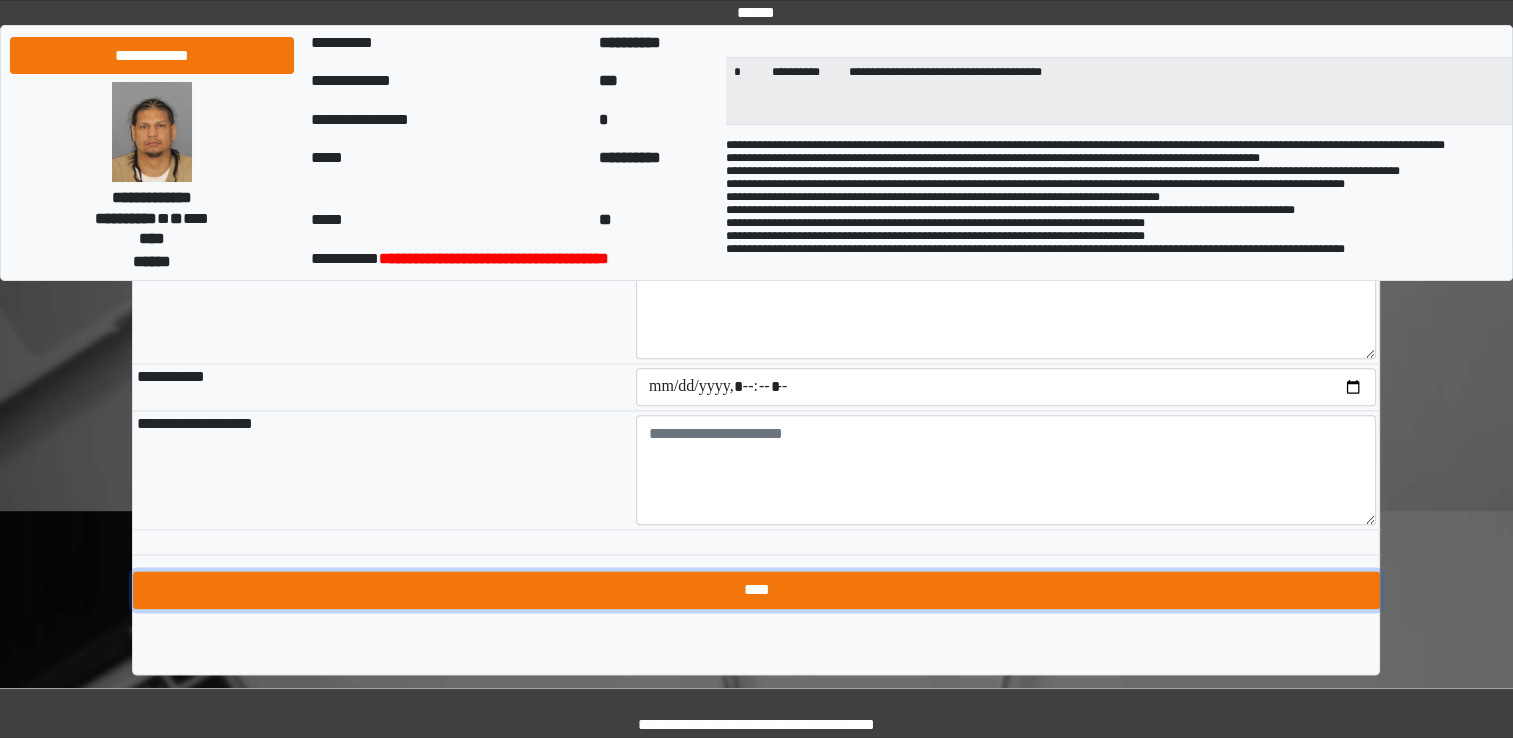 click on "****" at bounding box center [756, 590] 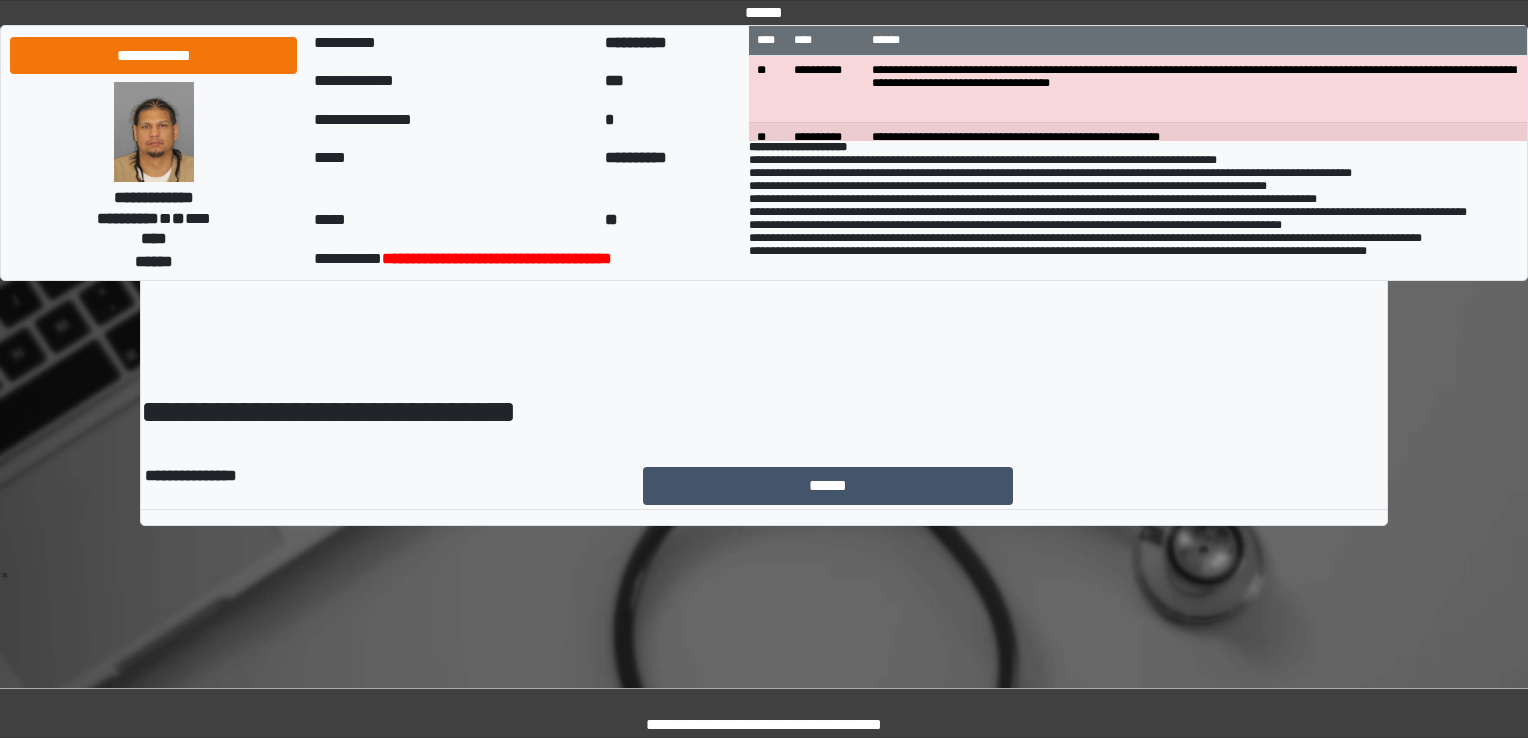 scroll, scrollTop: 0, scrollLeft: 0, axis: both 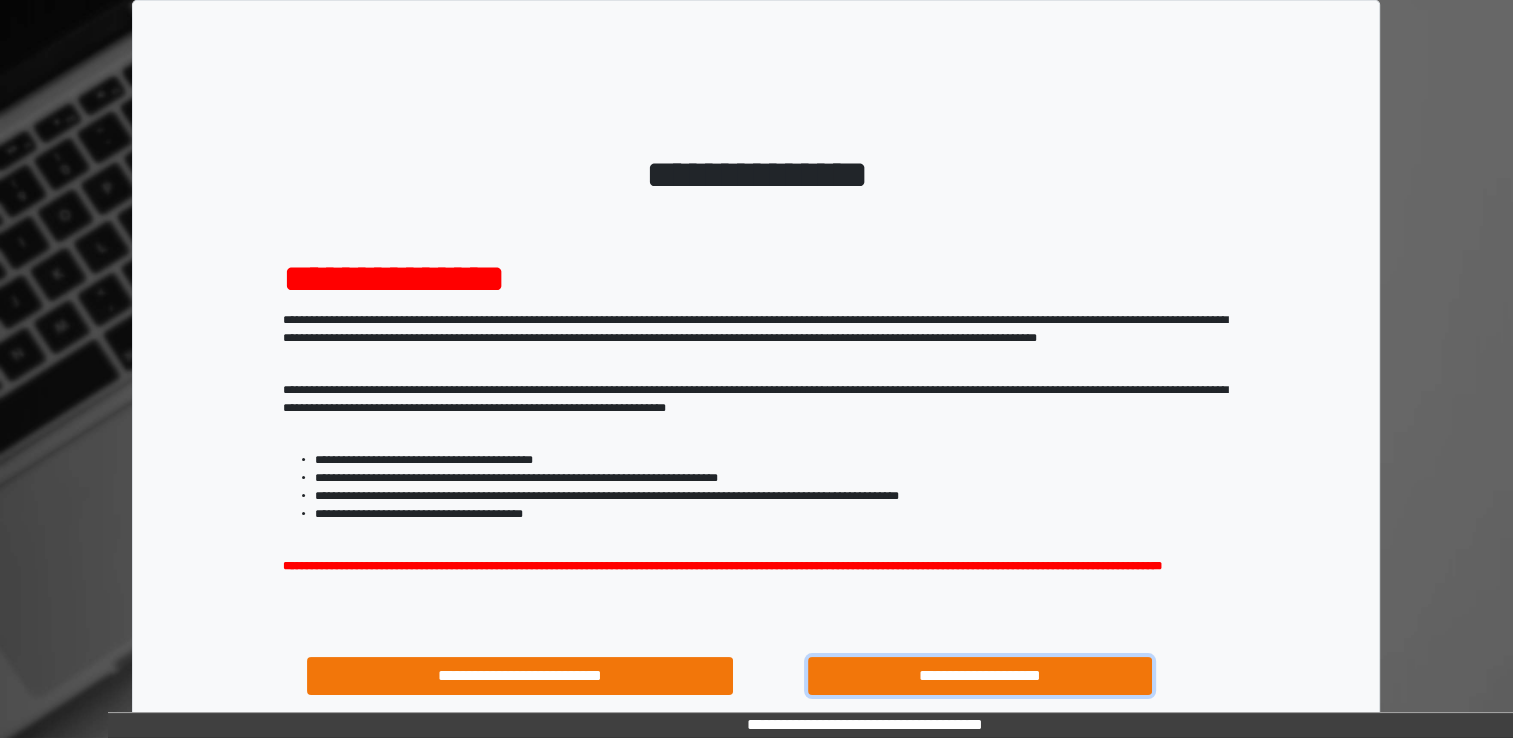 click on "**********" at bounding box center (980, 676) 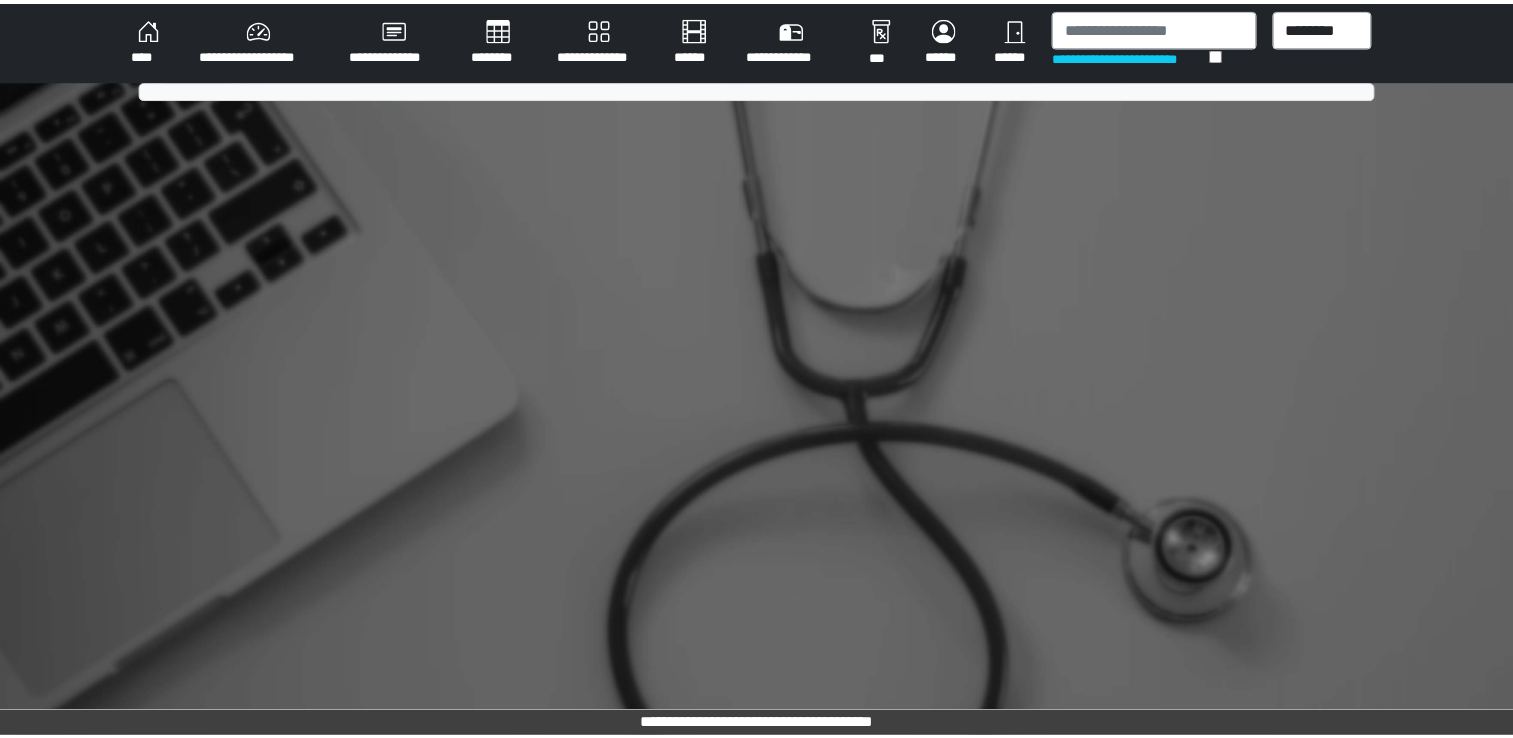 scroll, scrollTop: 0, scrollLeft: 0, axis: both 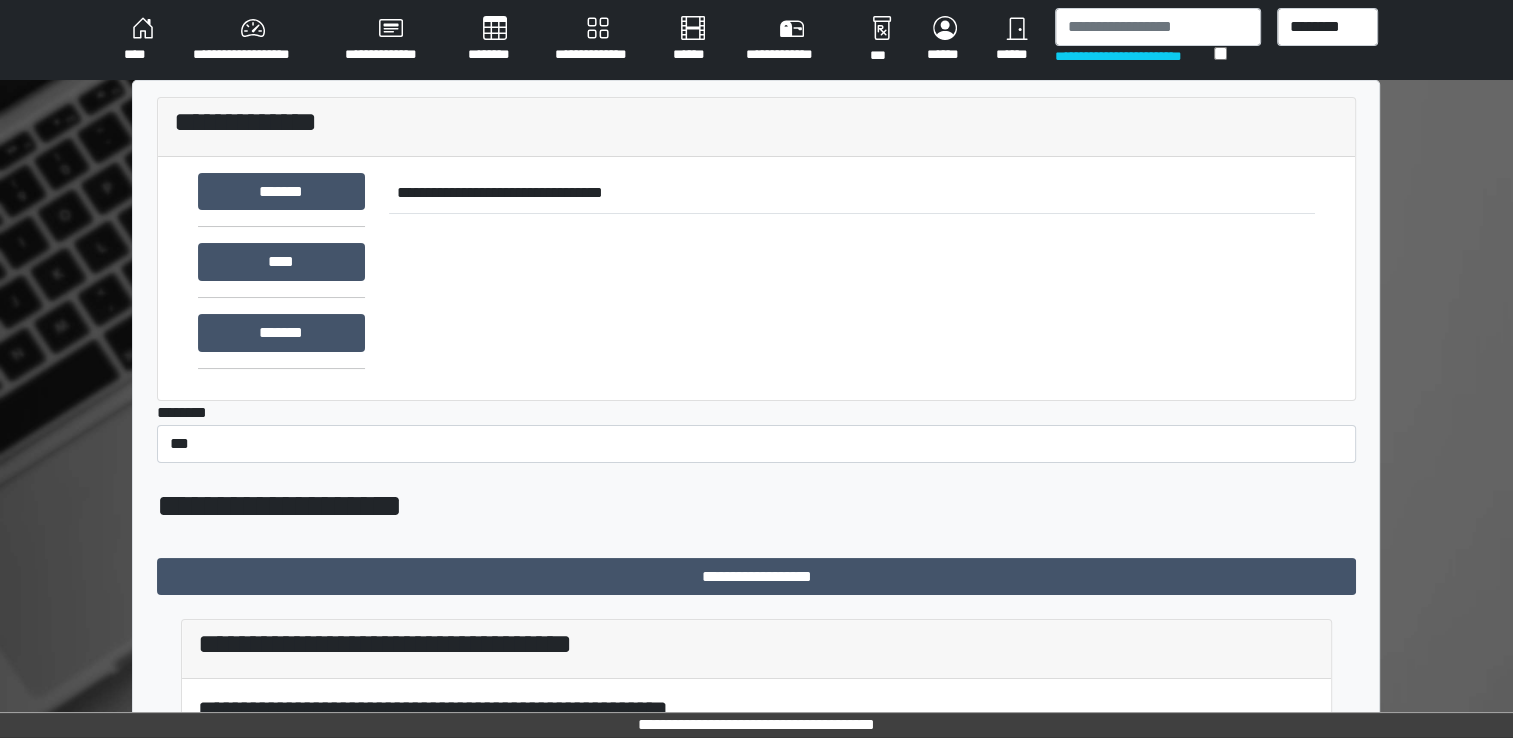 click on "**********" at bounding box center [253, 40] 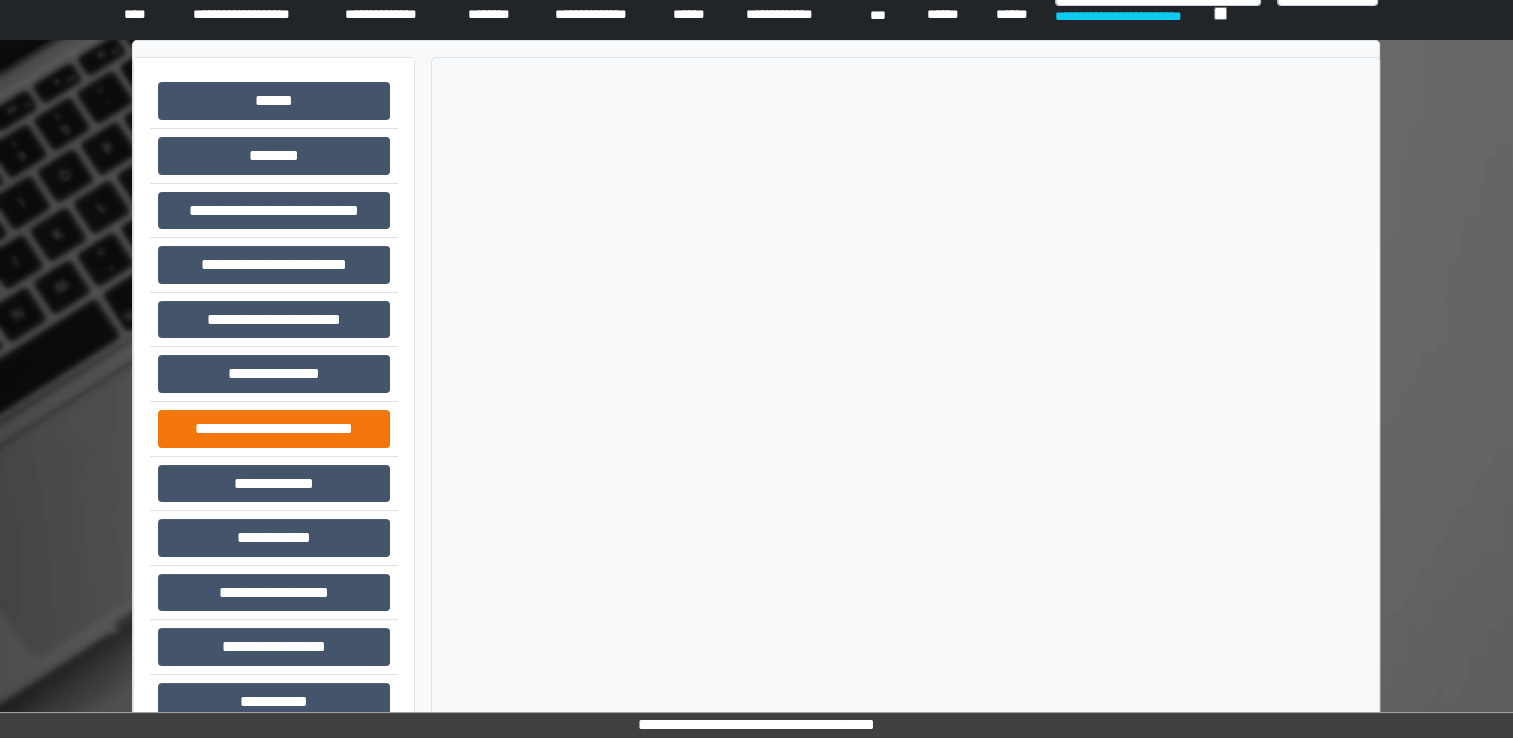scroll, scrollTop: 78, scrollLeft: 0, axis: vertical 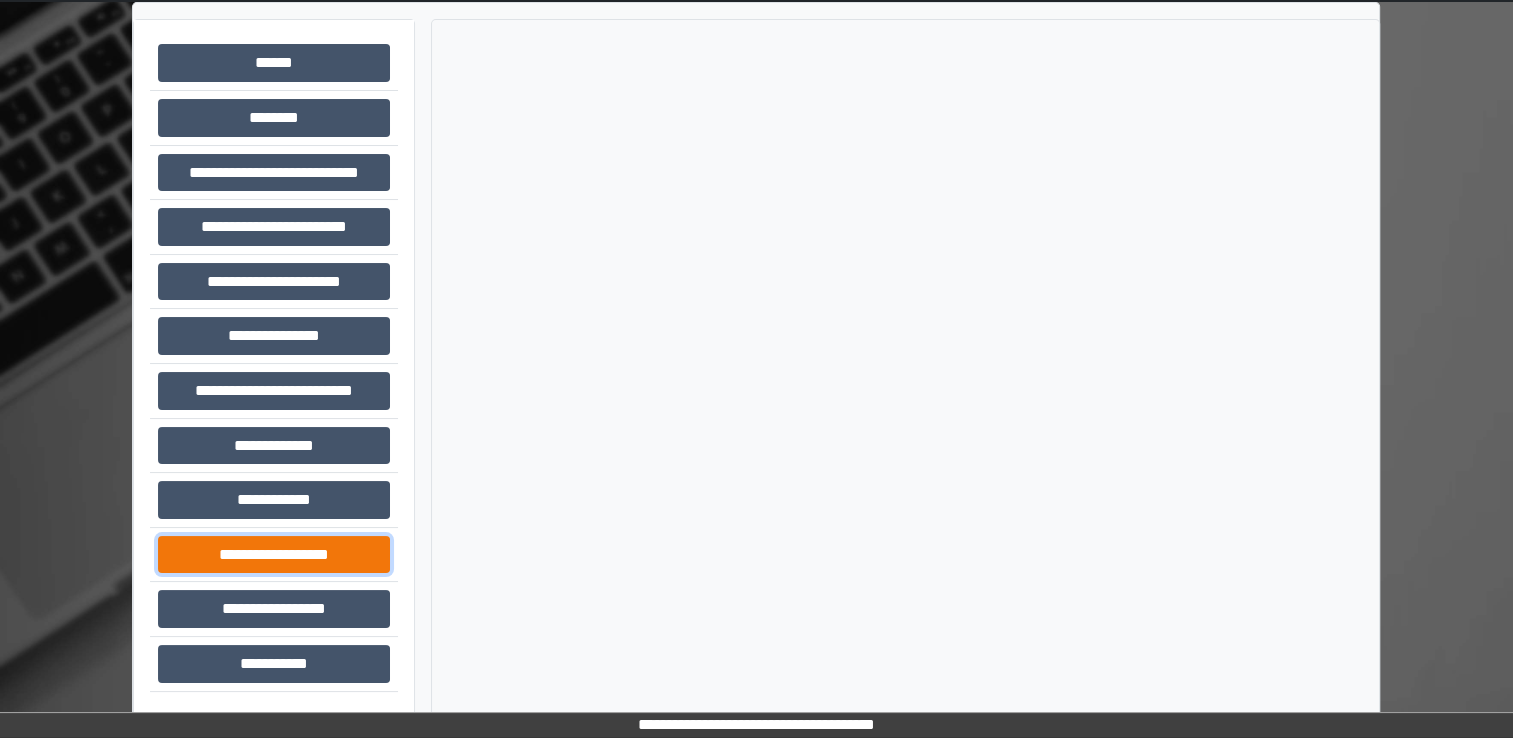 click on "**********" at bounding box center [274, 555] 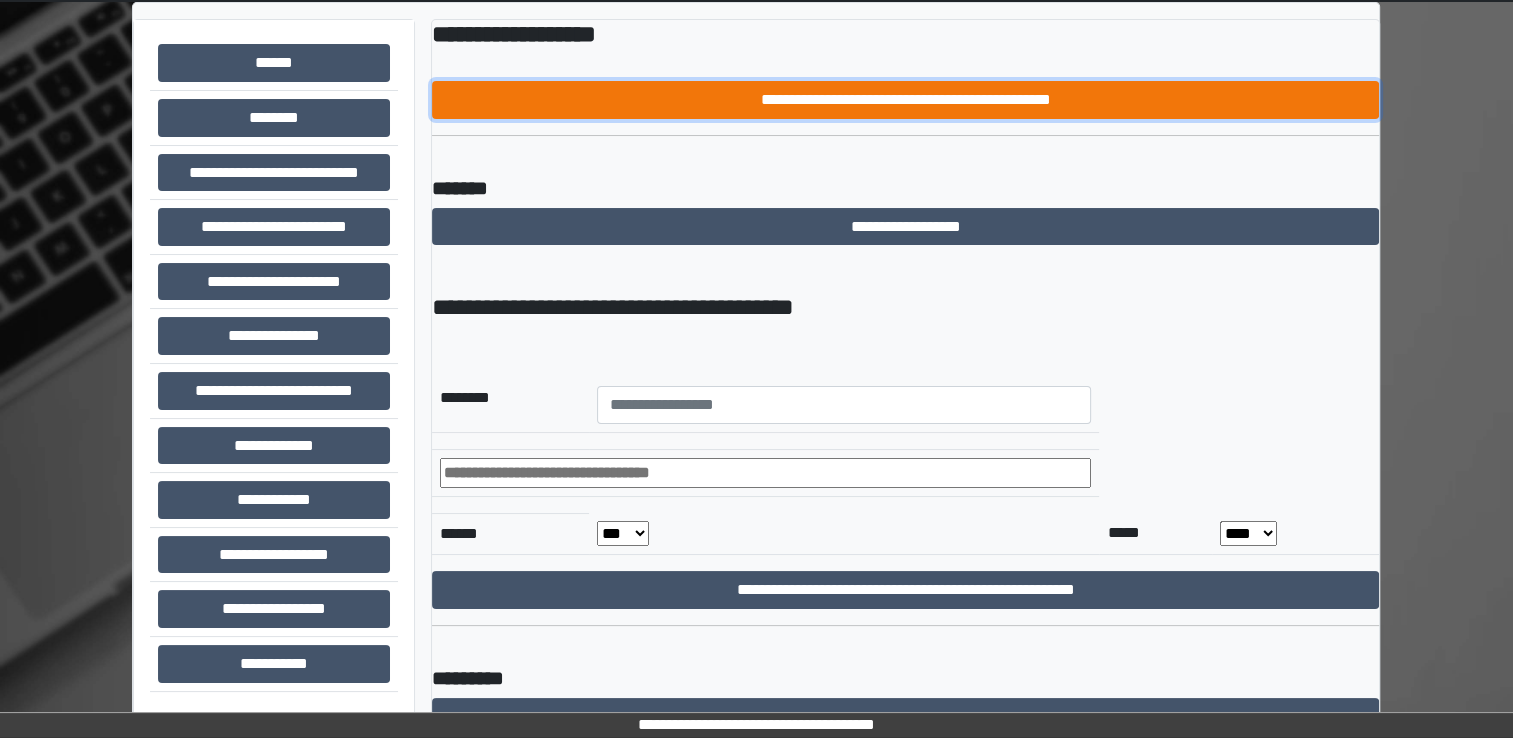 click on "**********" at bounding box center [905, 100] 